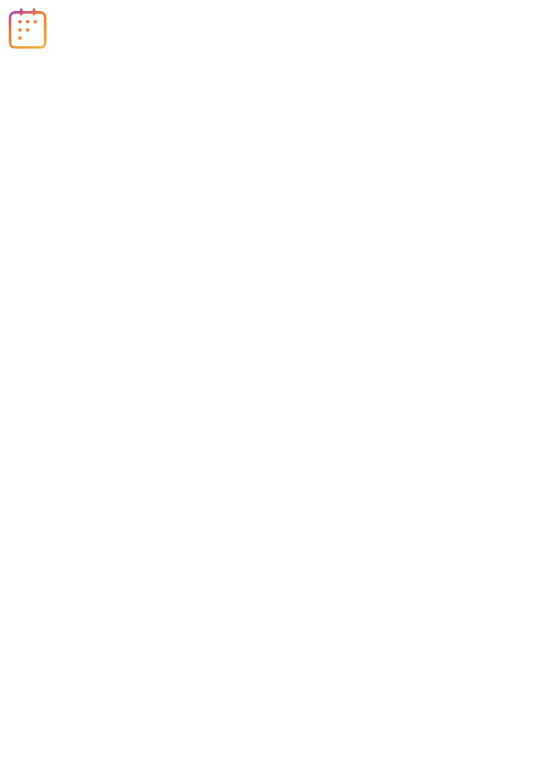 scroll, scrollTop: 0, scrollLeft: 0, axis: both 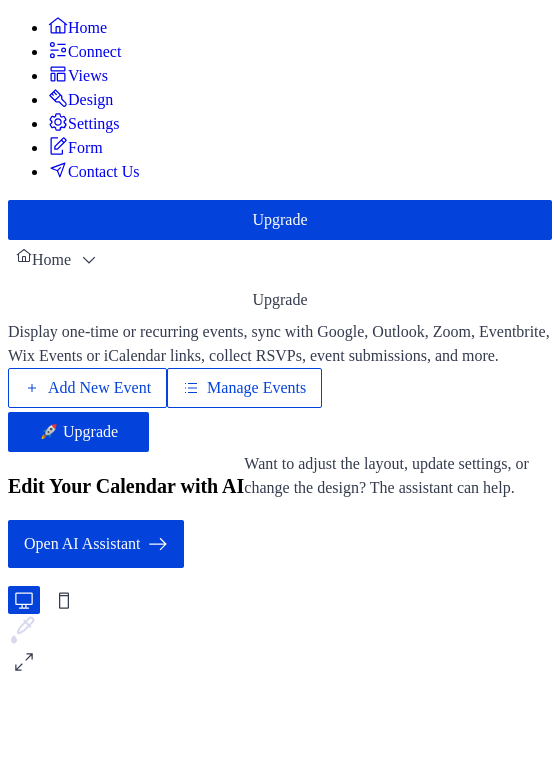 click on "Manage Events" at bounding box center (256, 388) 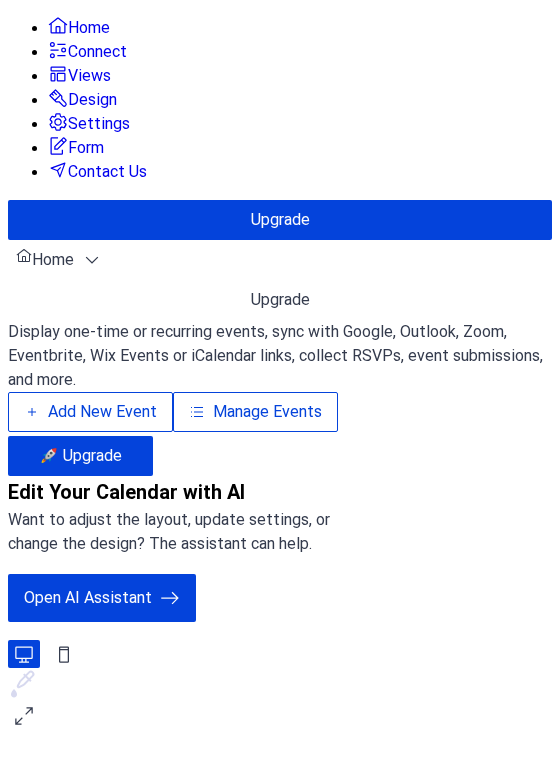 click on "Manage Events" at bounding box center [267, 412] 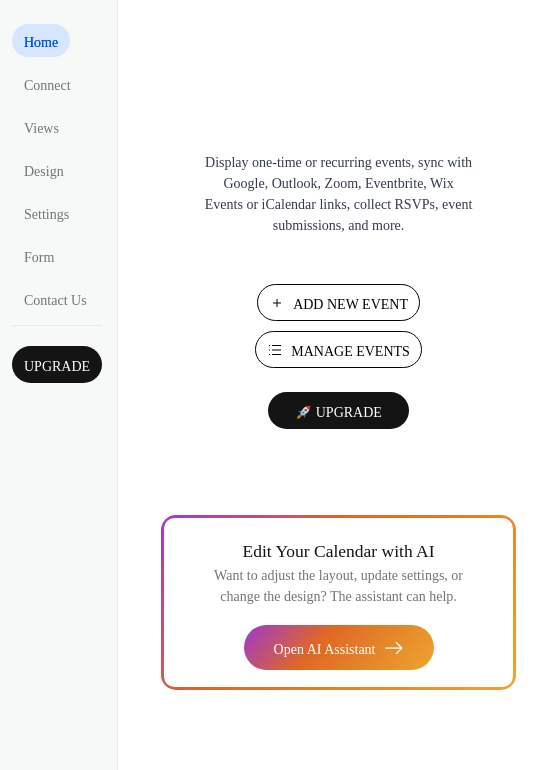 click on "Add New Event" at bounding box center (350, 304) 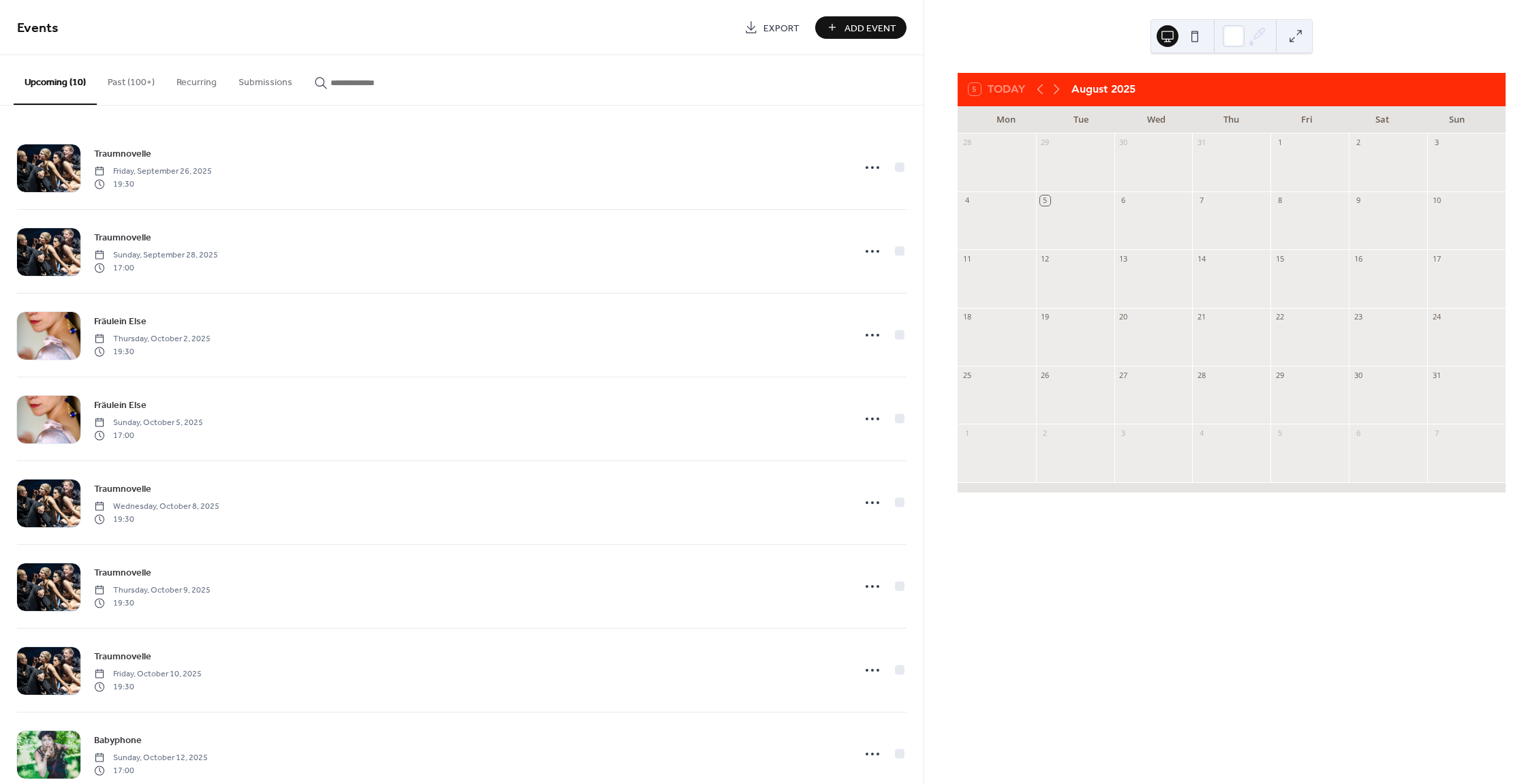 scroll, scrollTop: 0, scrollLeft: 0, axis: both 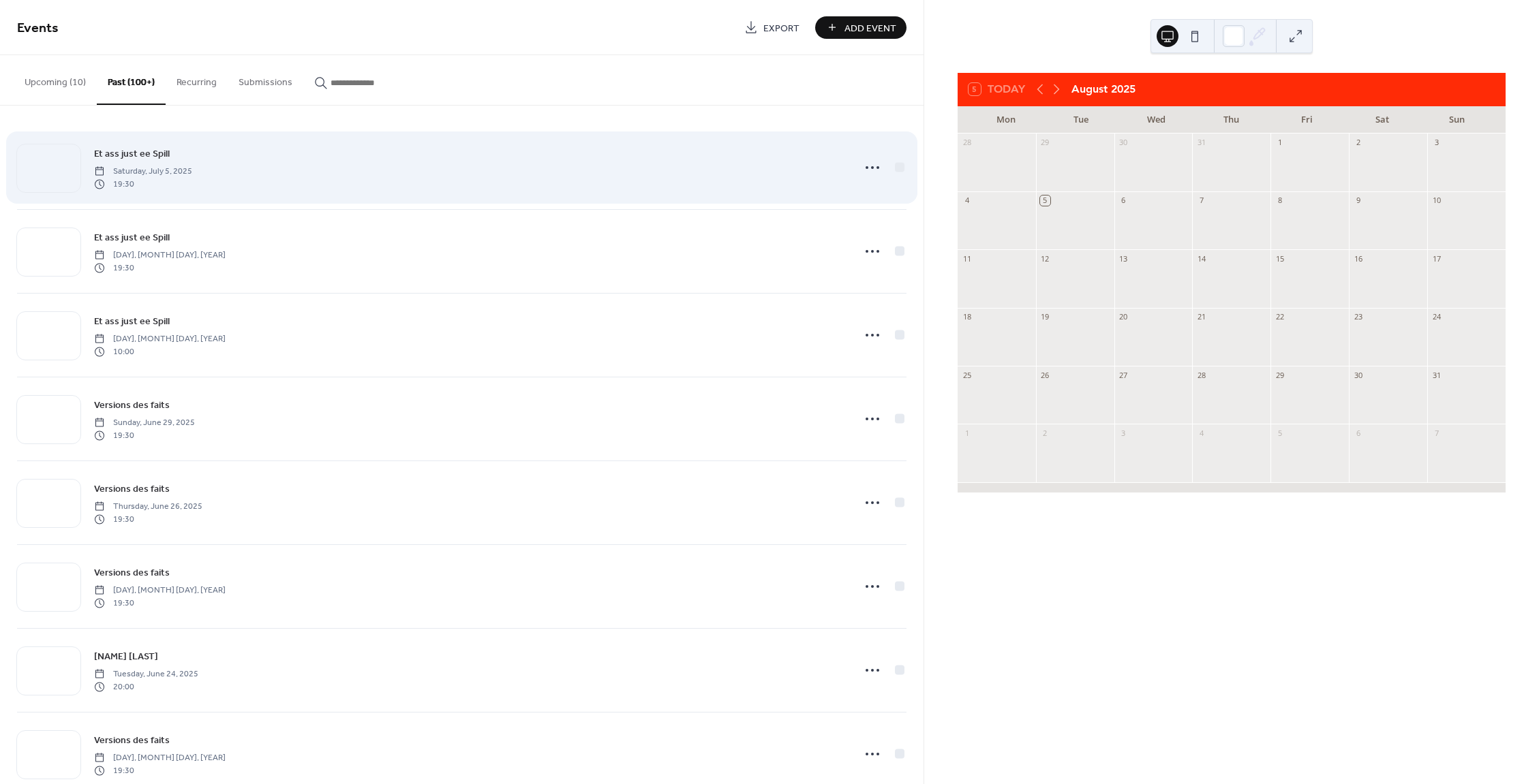 click on "Et ass just ee Spill" at bounding box center (132, 154) 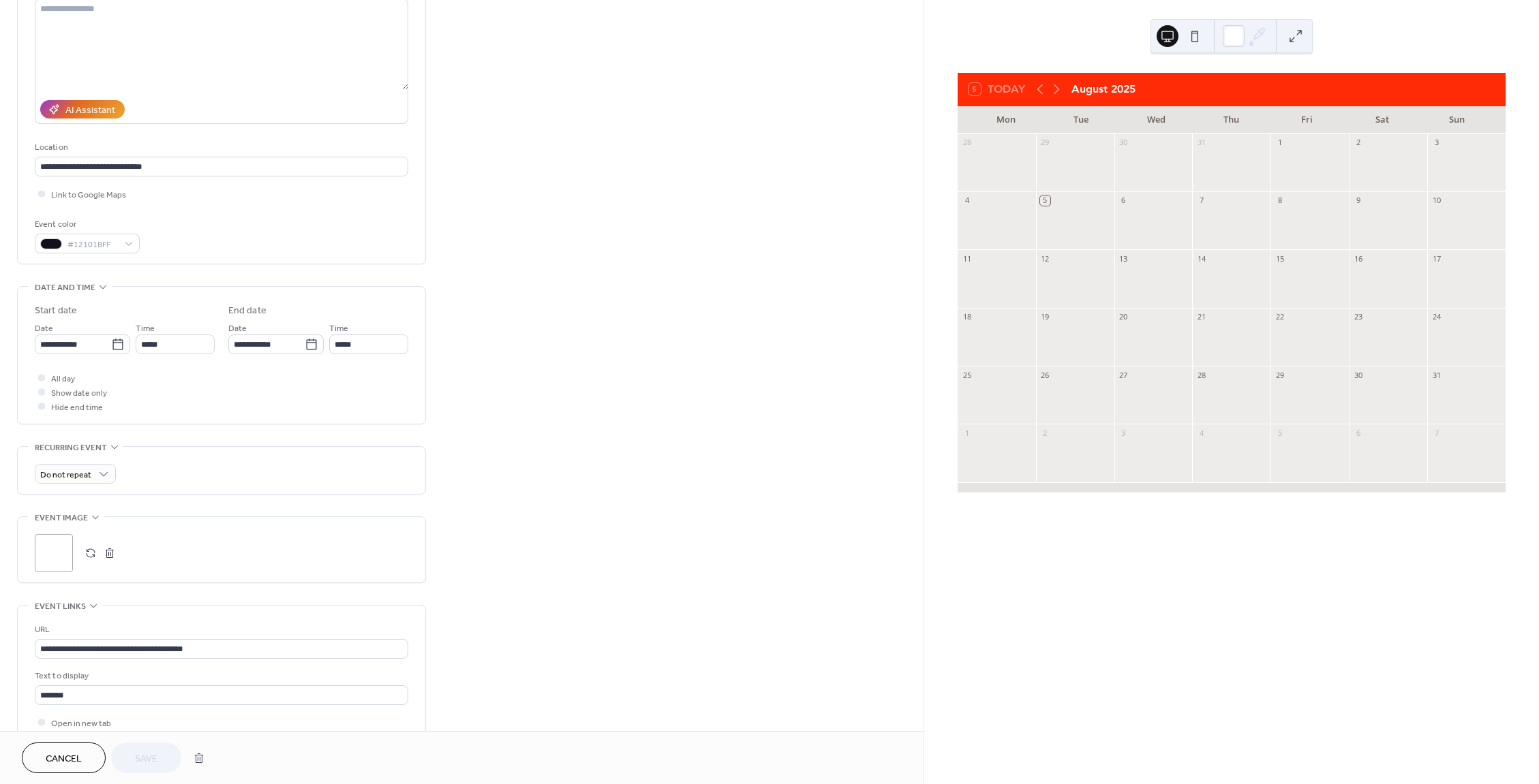 scroll, scrollTop: 245, scrollLeft: 0, axis: vertical 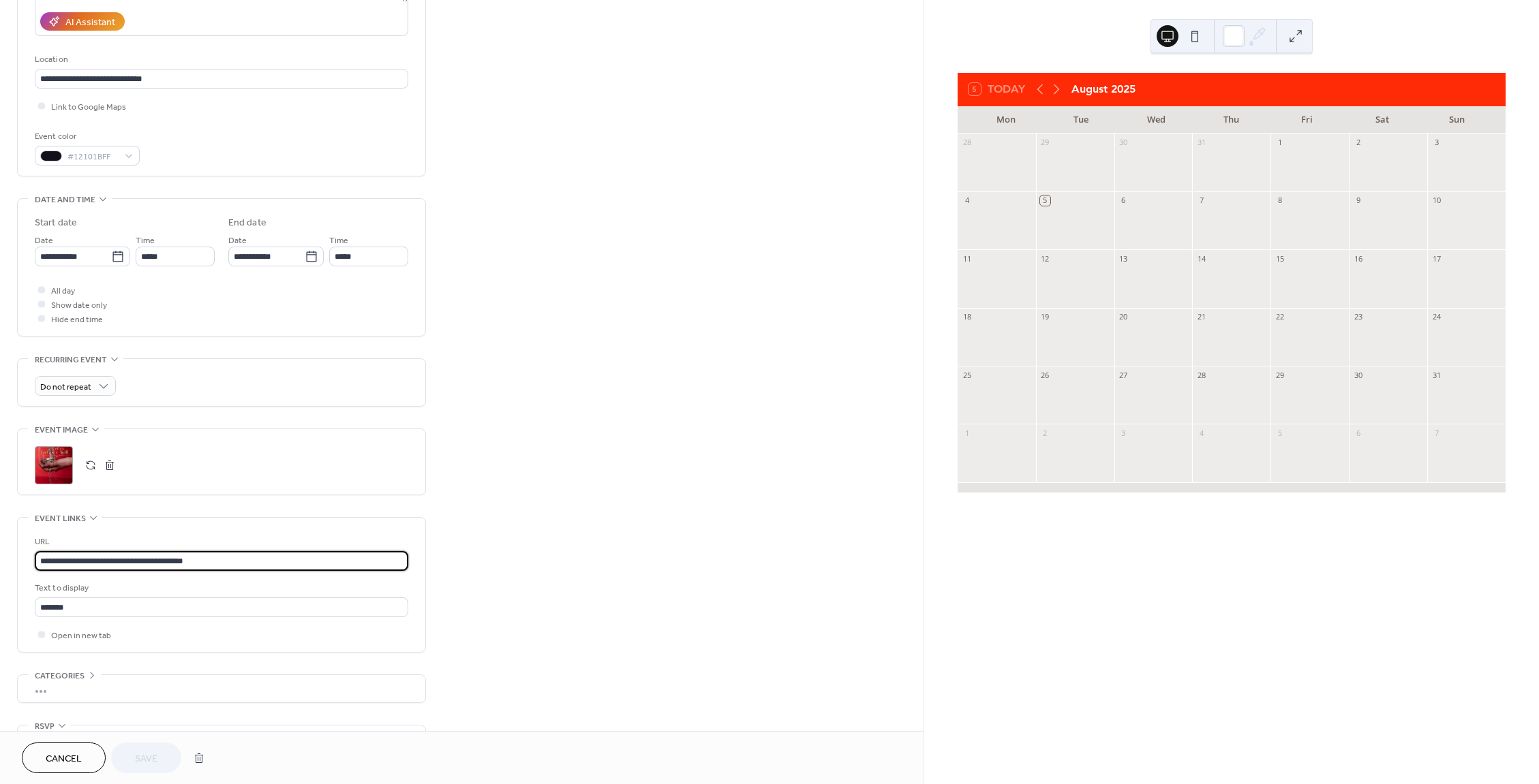 drag, startPoint x: 213, startPoint y: 568, endPoint x: 36, endPoint y: 559, distance: 177.22867 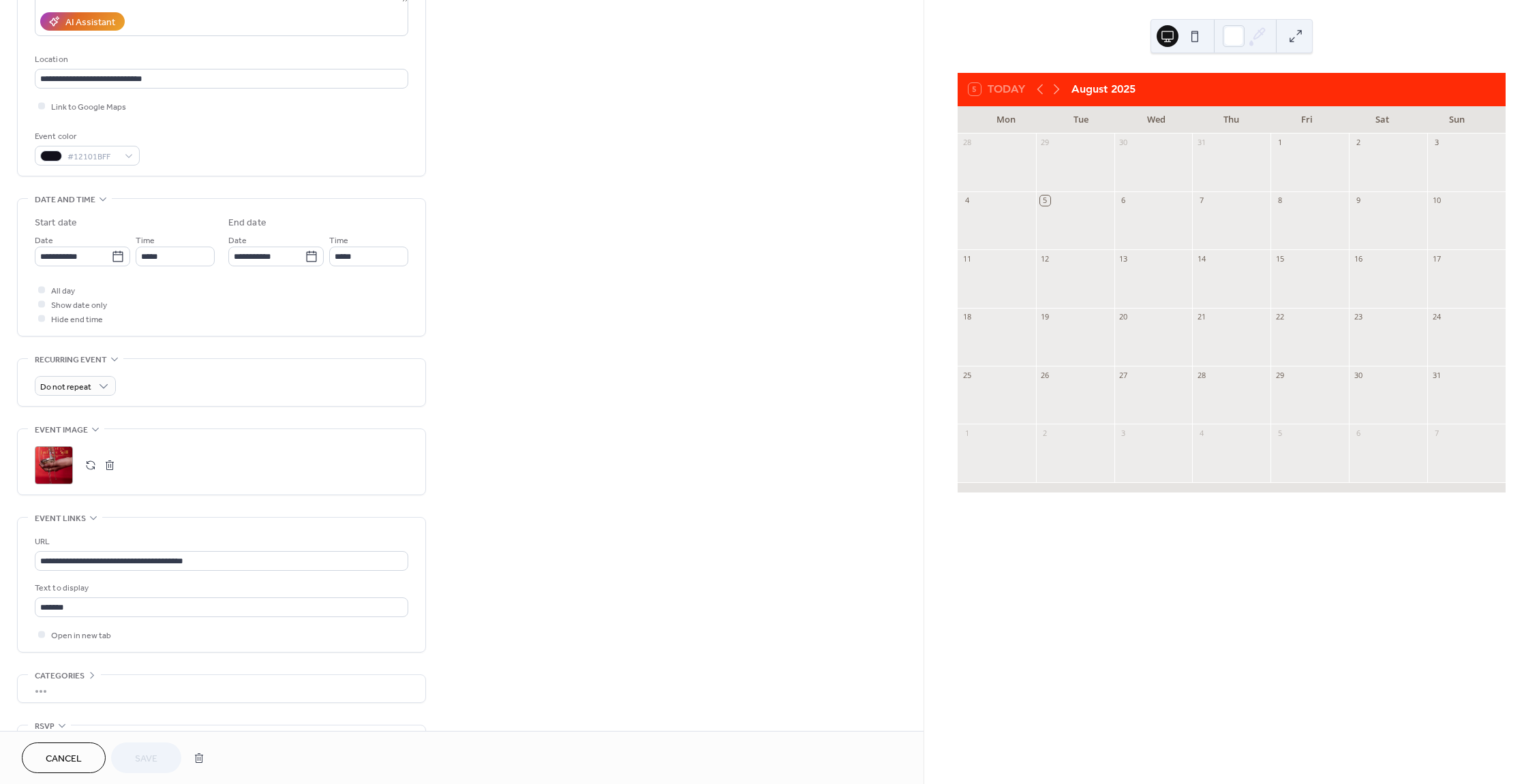 click on "Cancel" at bounding box center (63, 759) 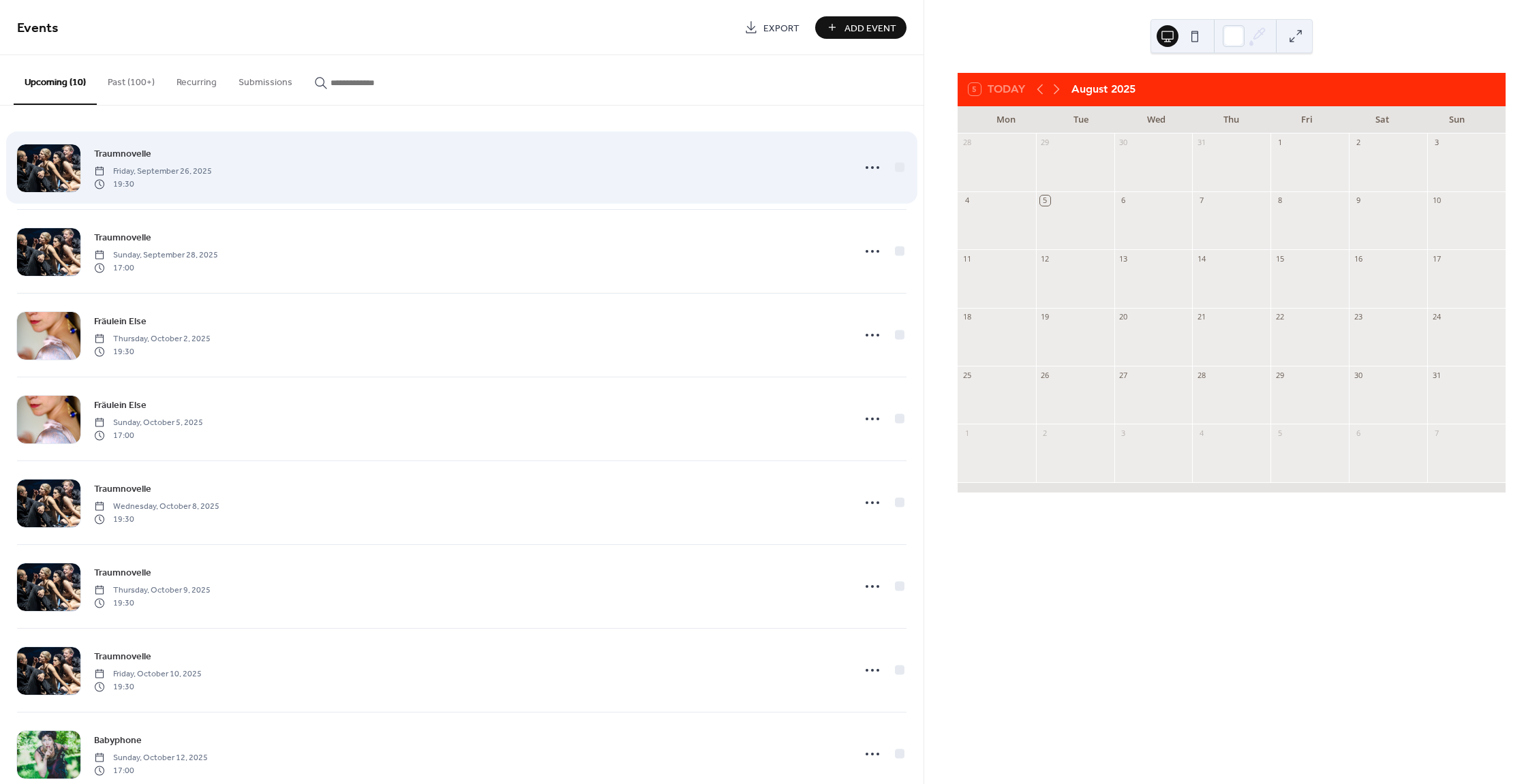 click on "Traumnovelle" at bounding box center [123, 154] 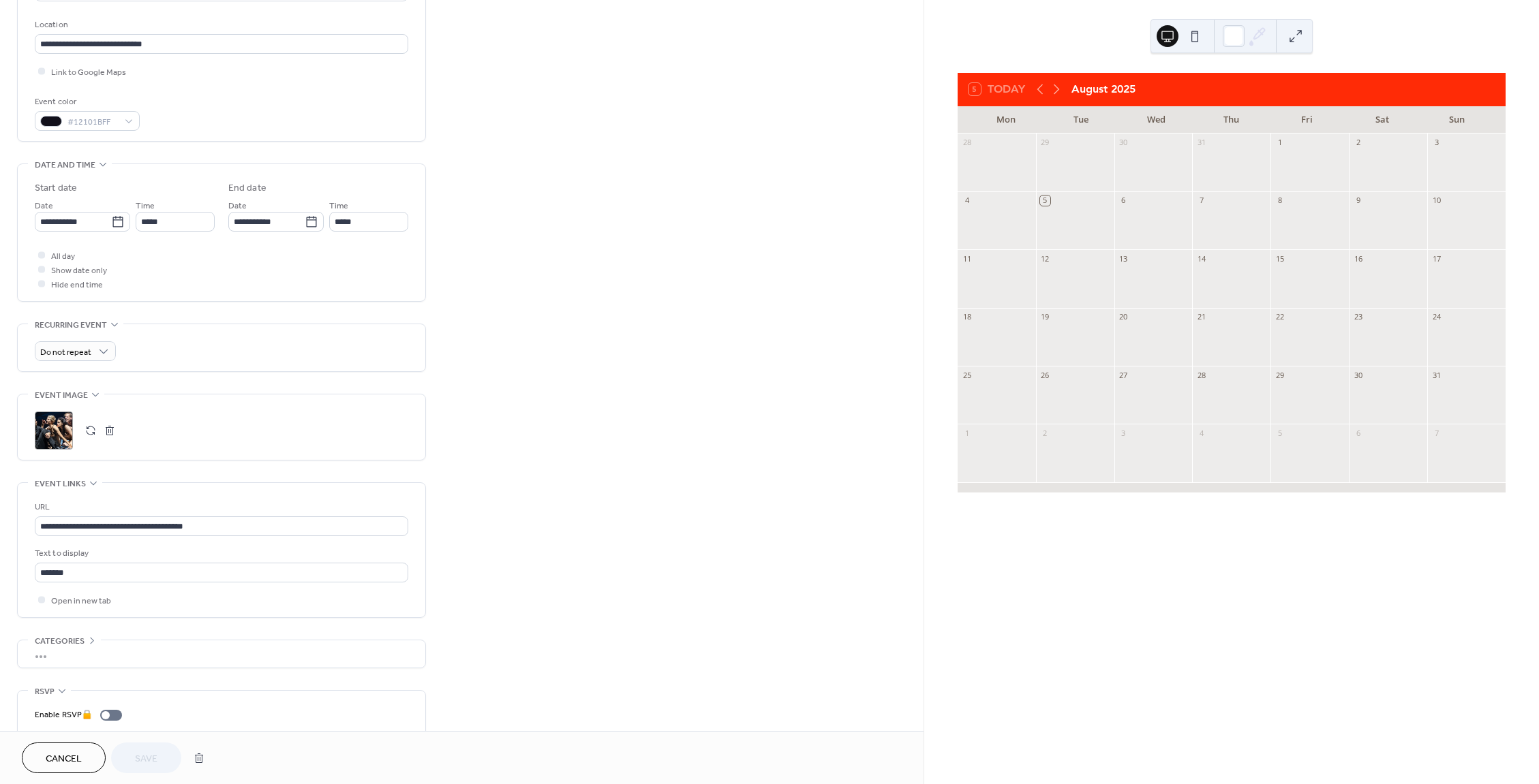 scroll, scrollTop: 286, scrollLeft: 0, axis: vertical 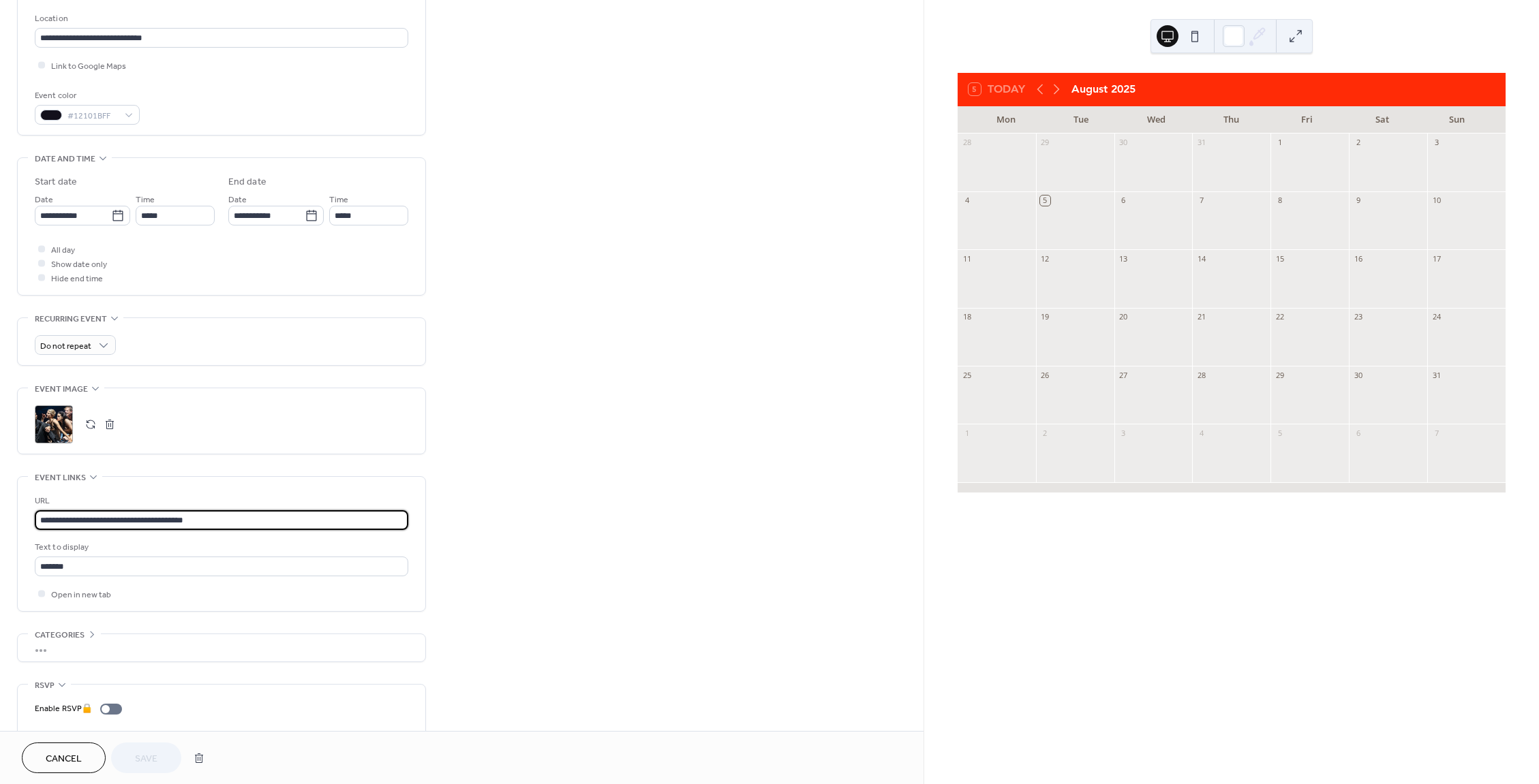drag, startPoint x: 201, startPoint y: 529, endPoint x: 39, endPoint y: 531, distance: 162.0123 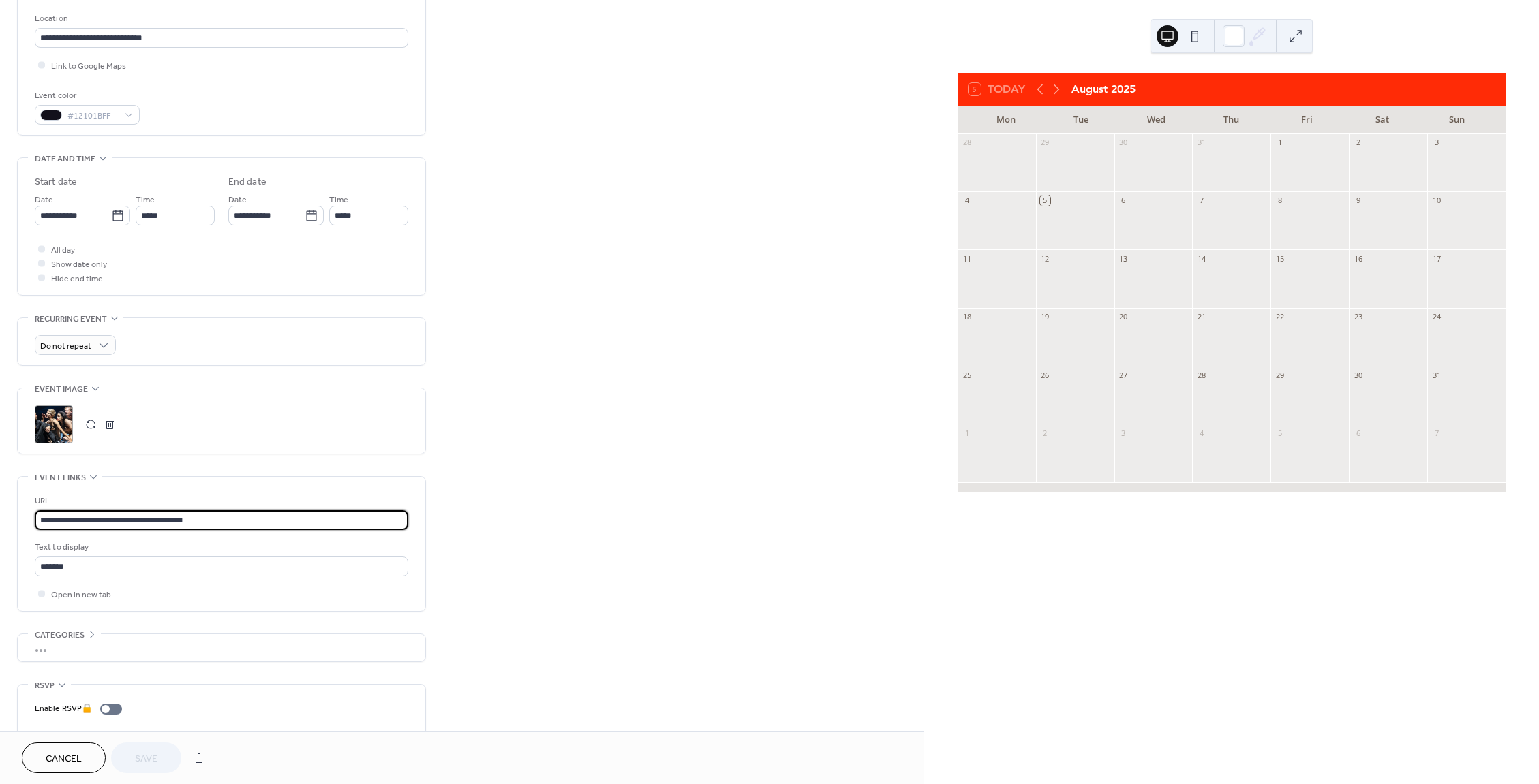 click on "**********" at bounding box center [222, 520] 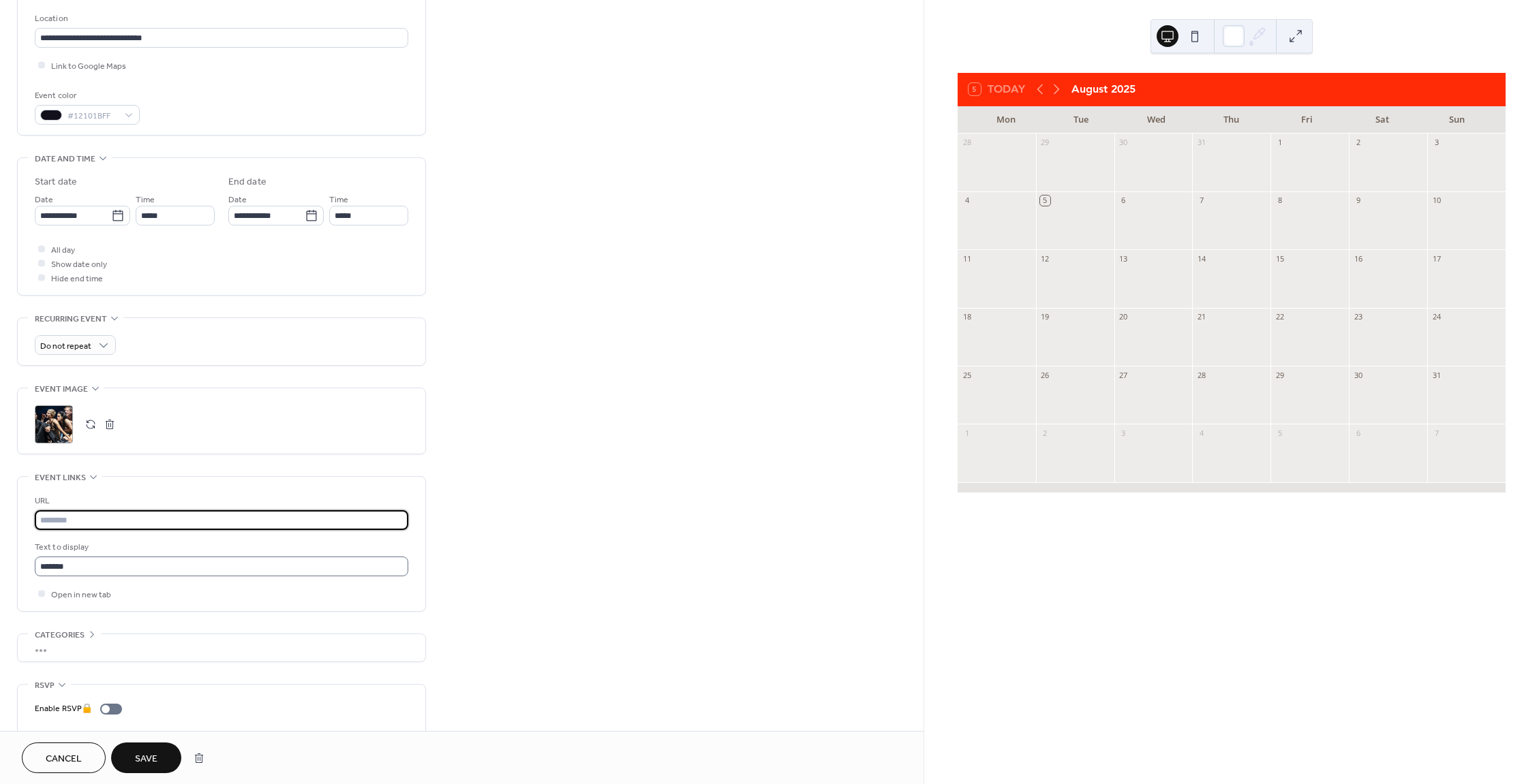paste on "**********" 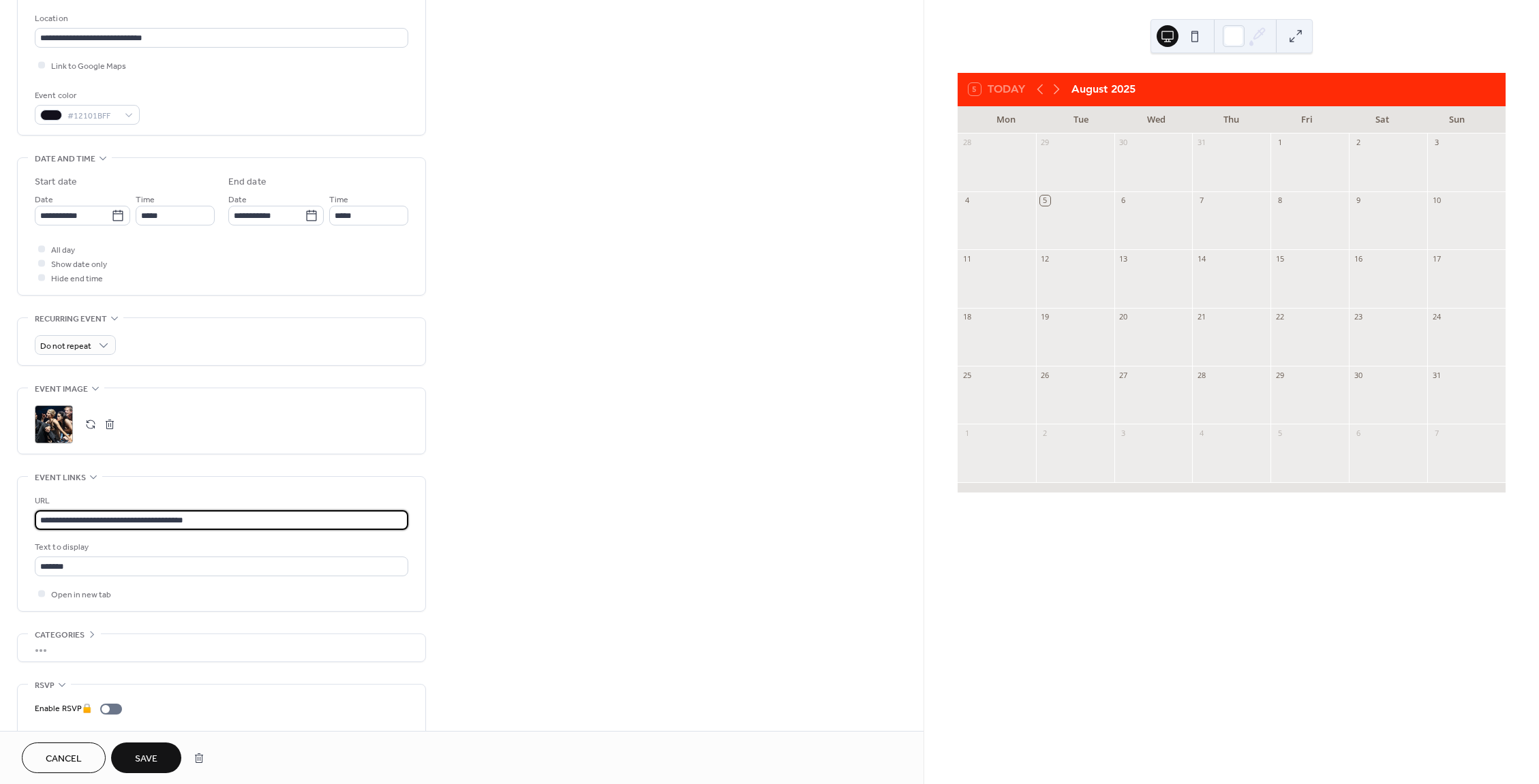 click on "**********" at bounding box center (222, 520) 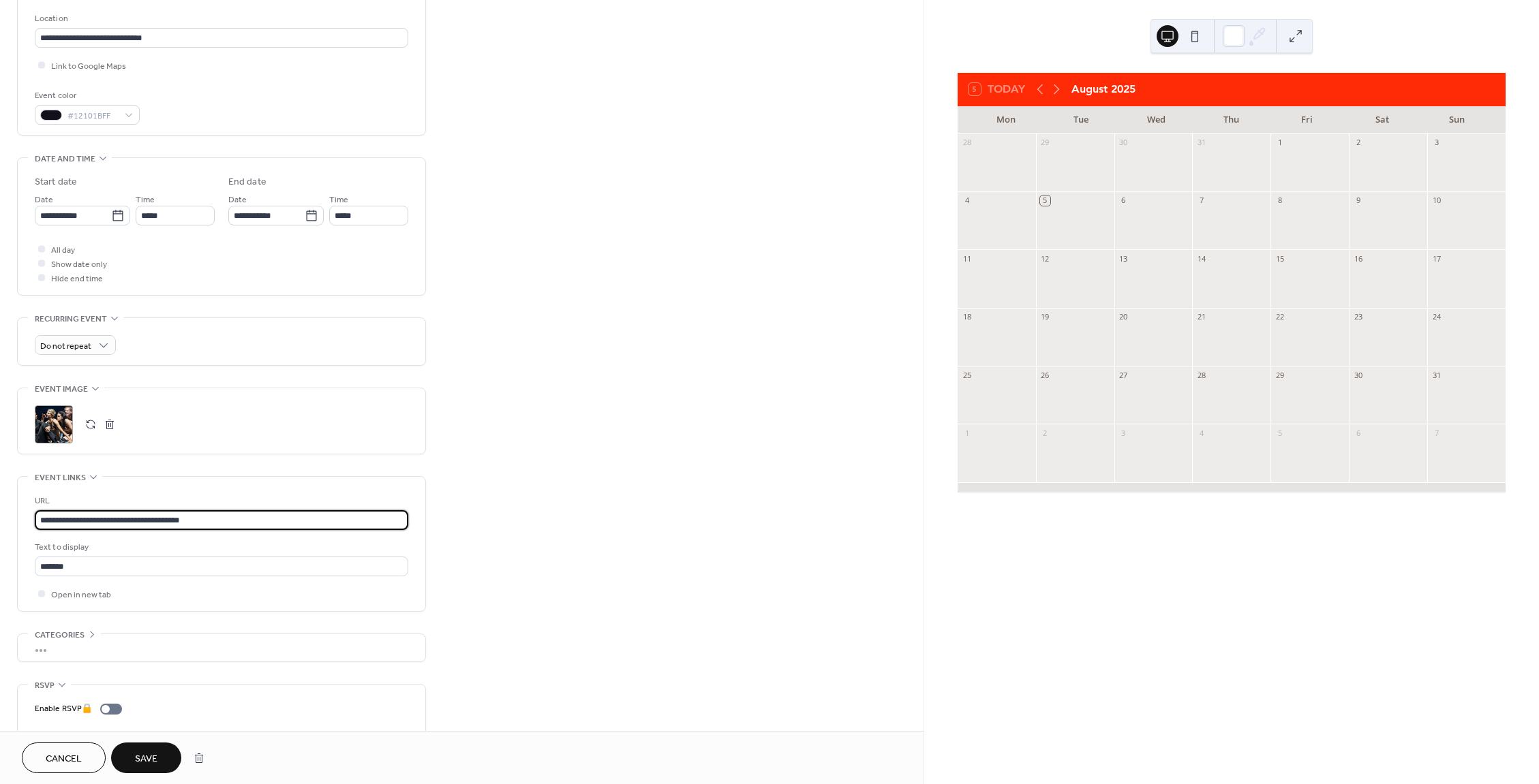type on "**********" 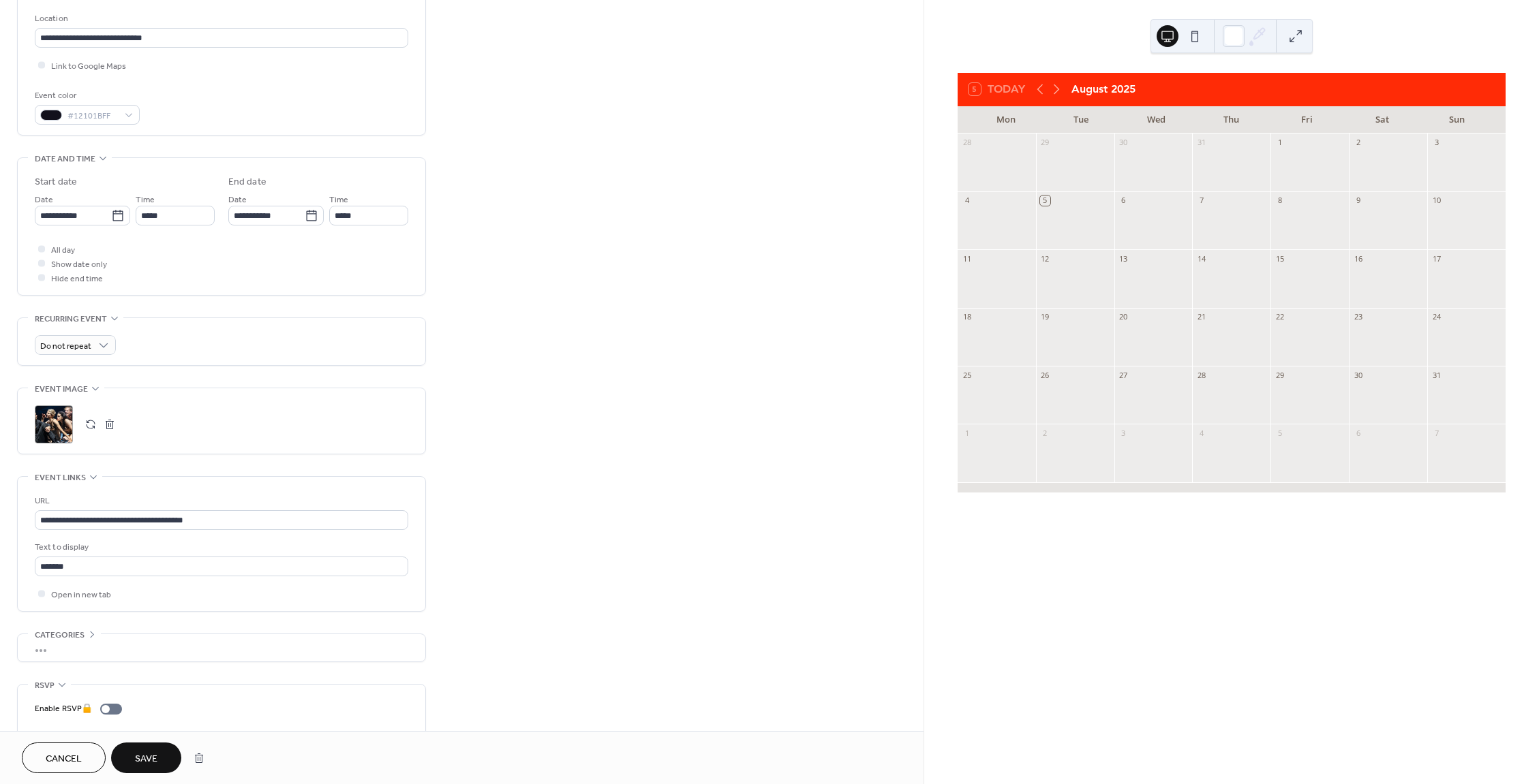 click on "**********" at bounding box center (461, 280) 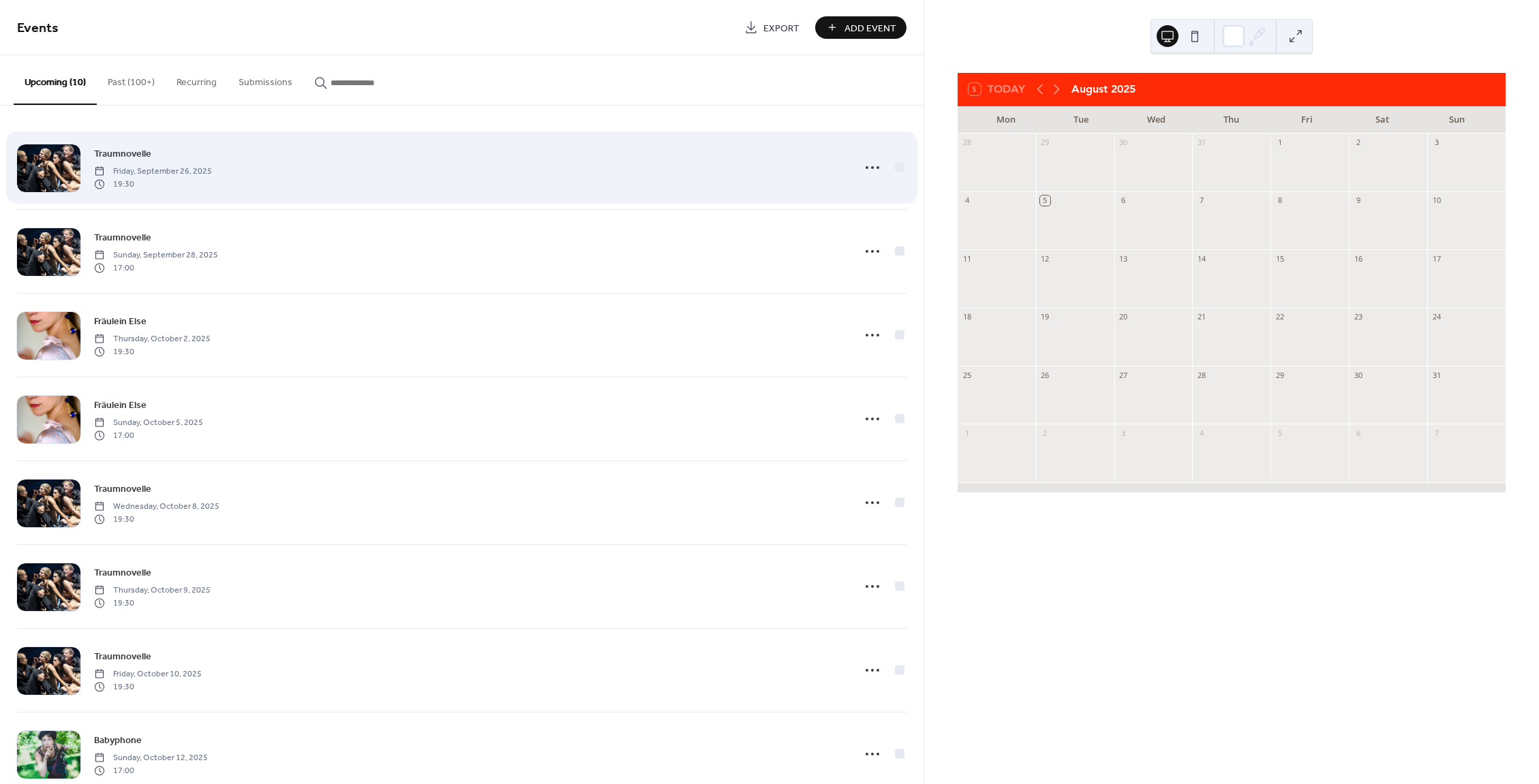 scroll, scrollTop: 0, scrollLeft: 0, axis: both 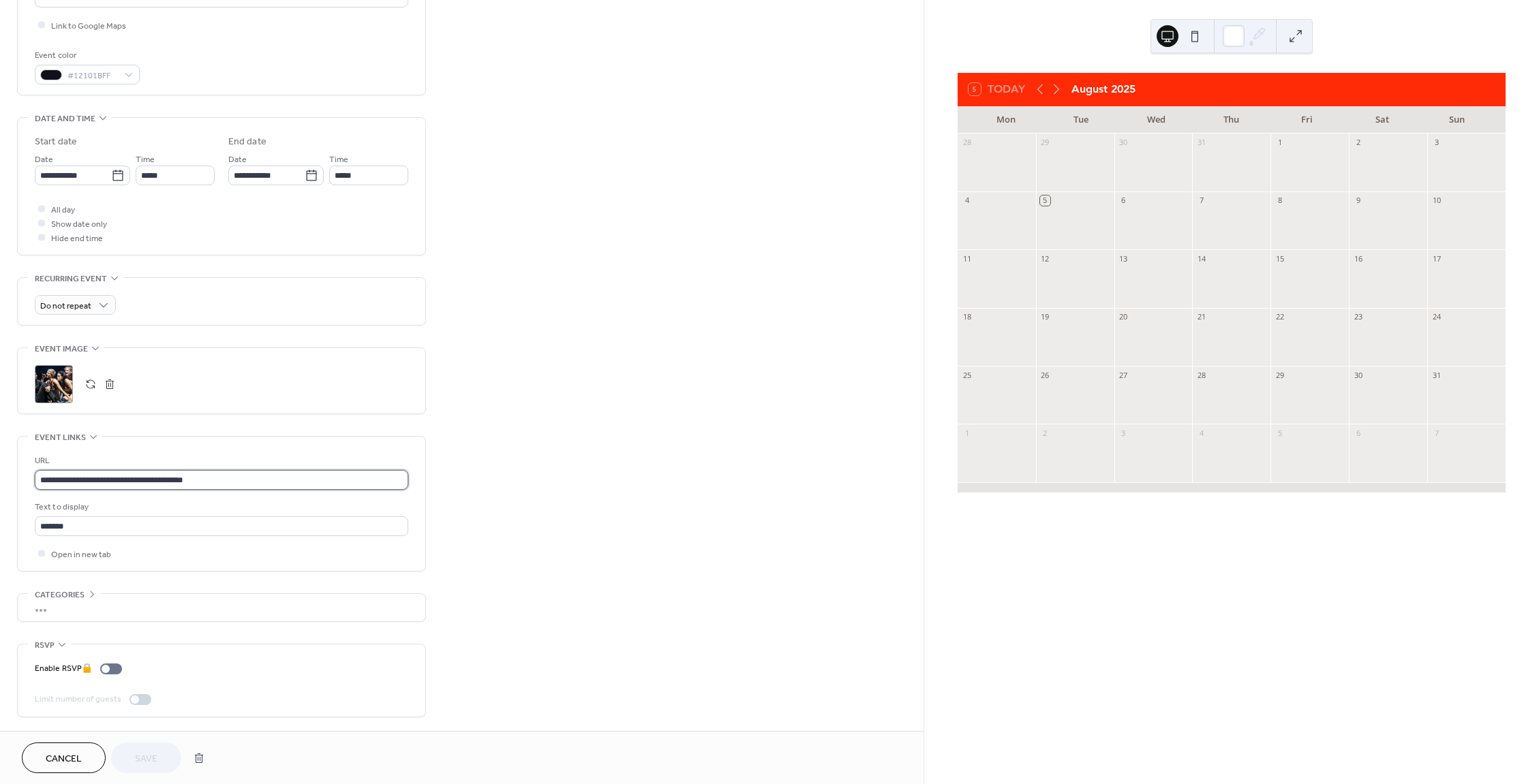 click on "**********" at bounding box center (222, 480) 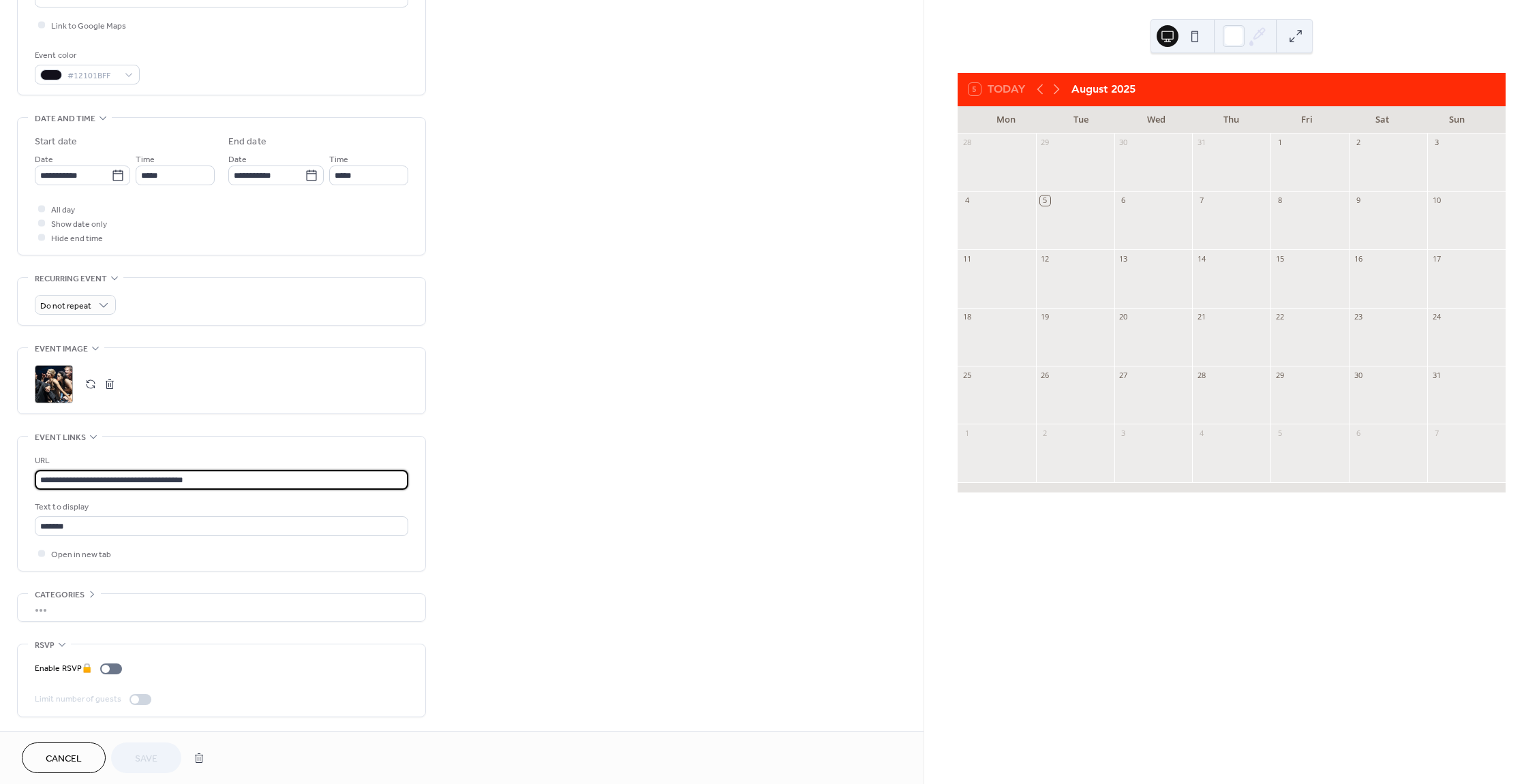 click on "**********" at bounding box center [222, 233] 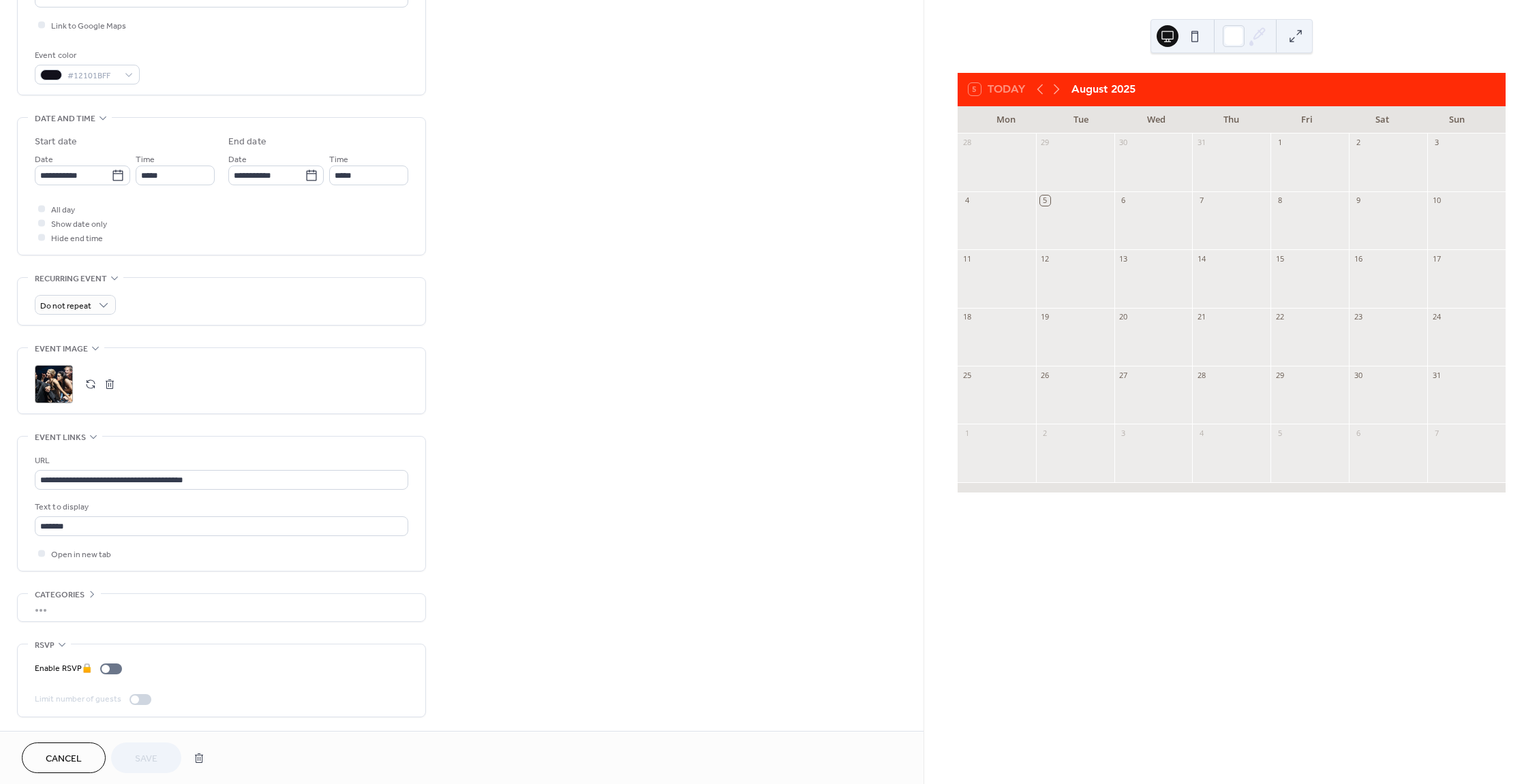 click on "Cancel Save" at bounding box center [117, 757] 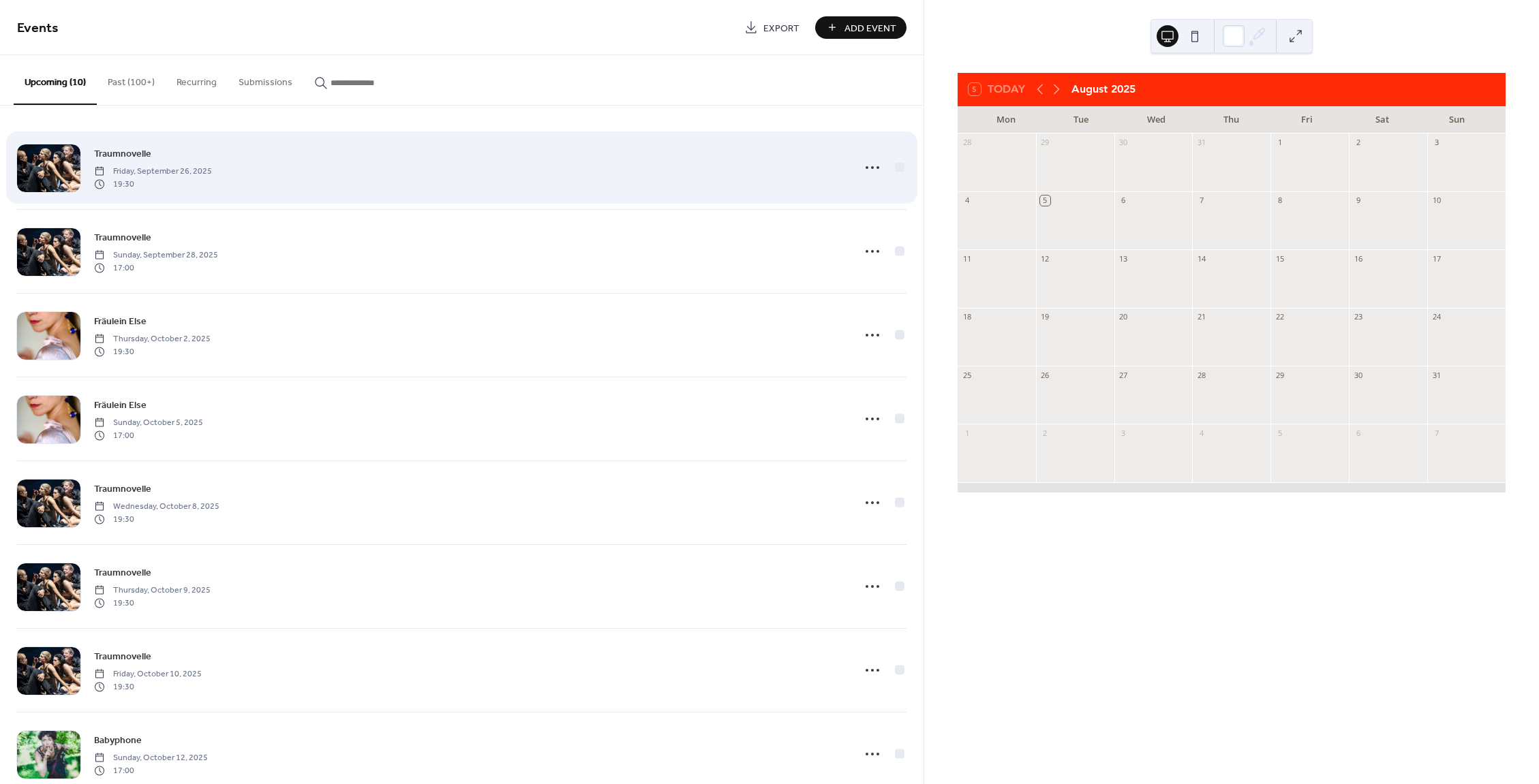 click on "Traumnovelle" at bounding box center (123, 154) 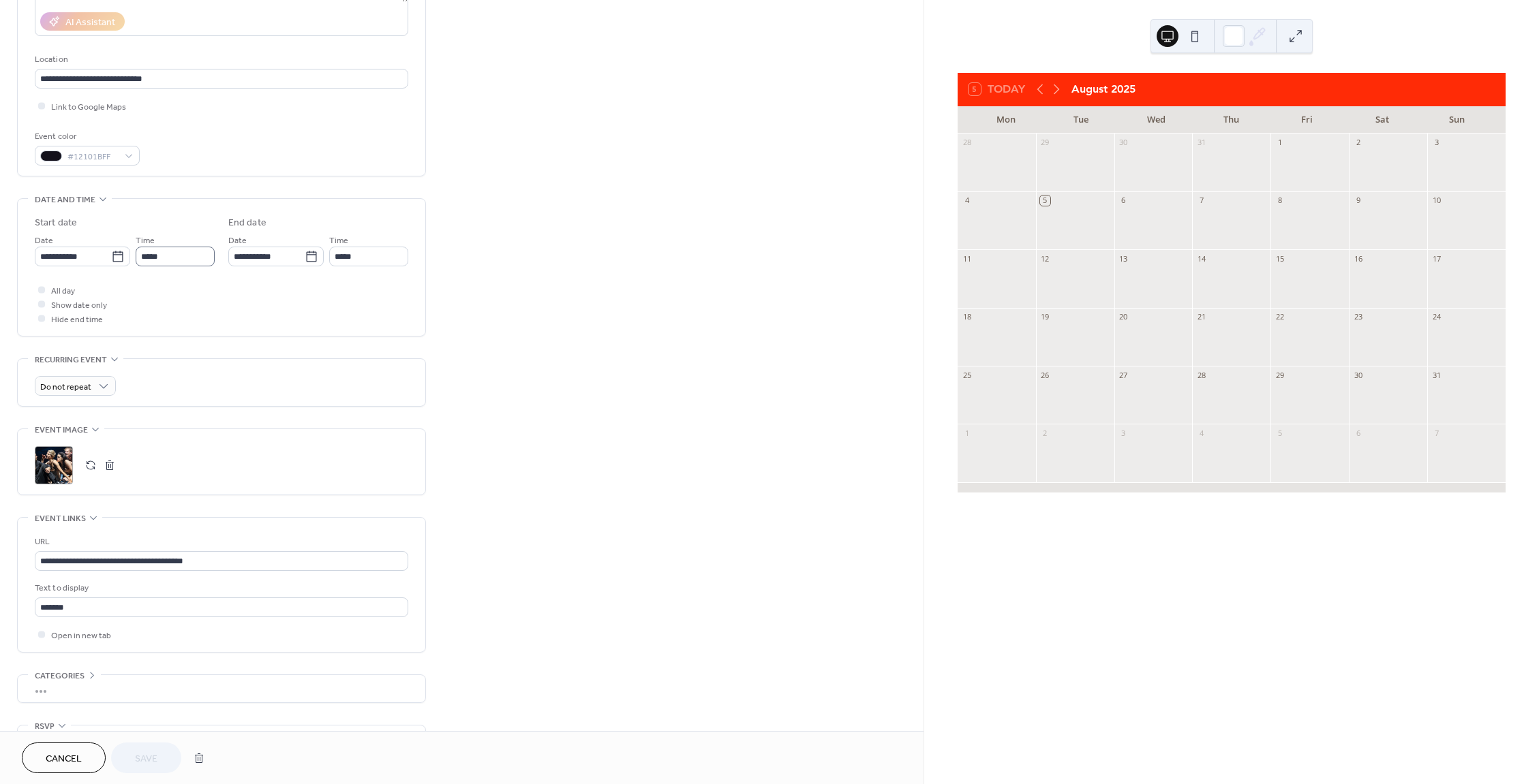 scroll, scrollTop: 334, scrollLeft: 0, axis: vertical 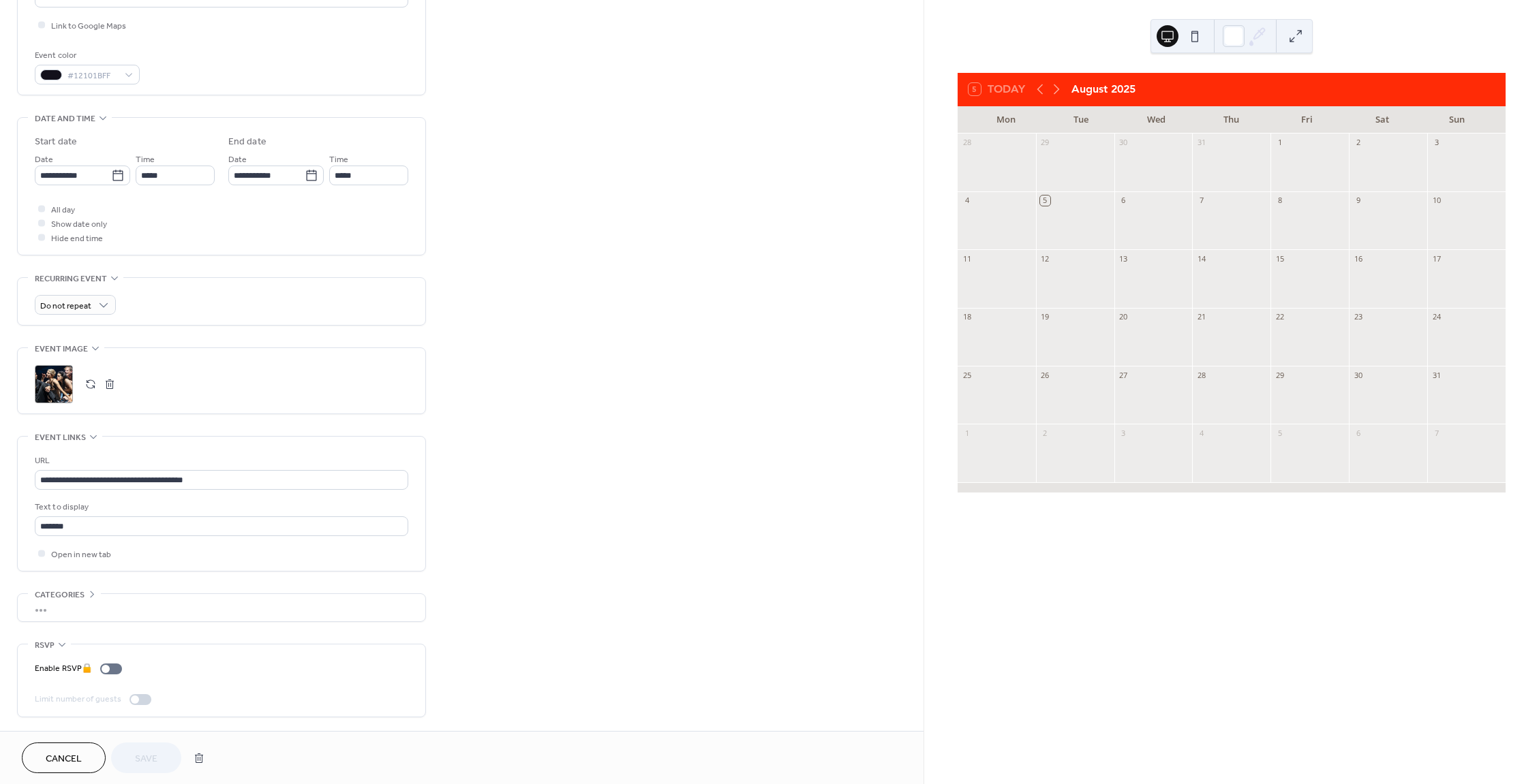 click on "Cancel" at bounding box center [63, 757] 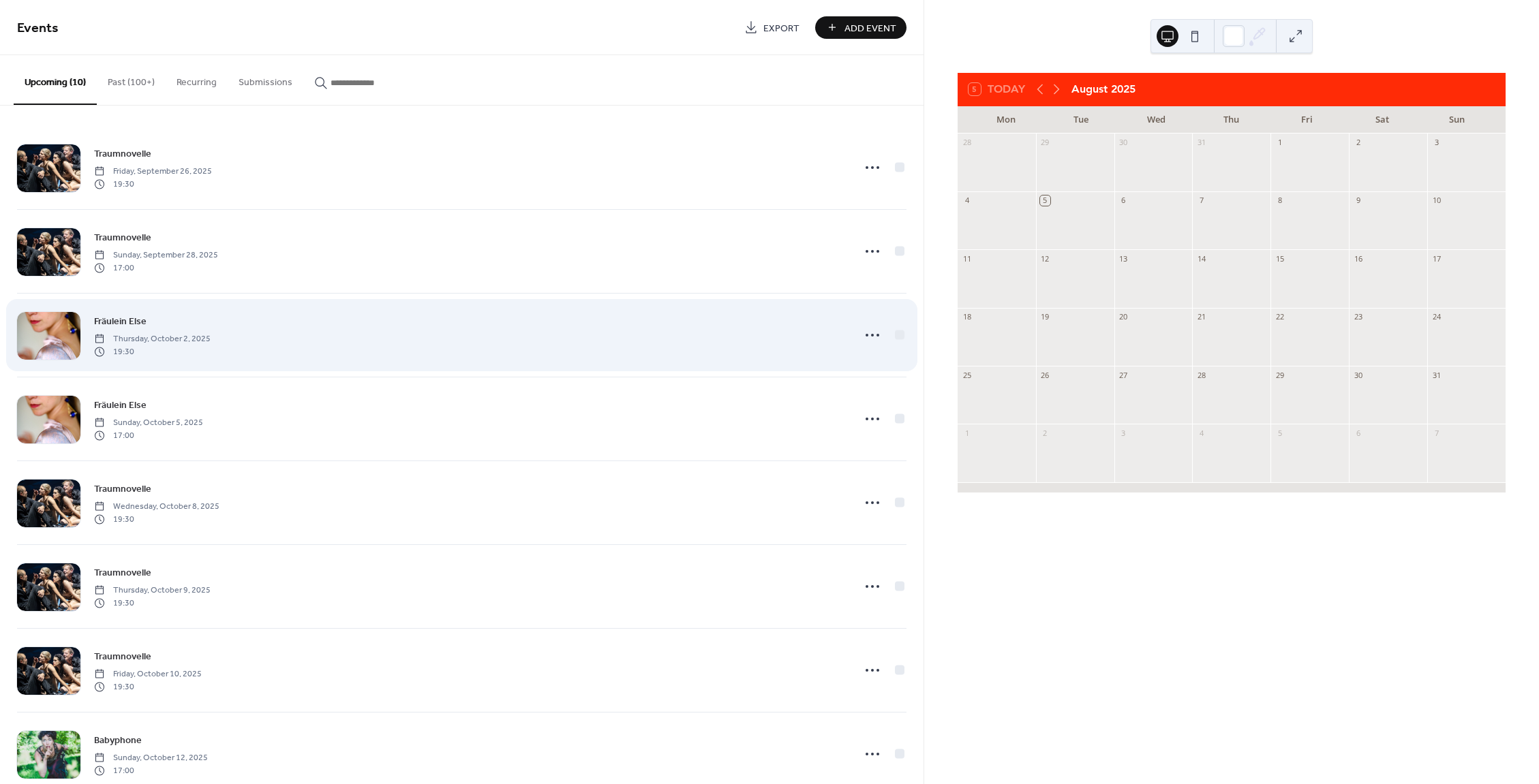 click on "Fräulein Else" at bounding box center (120, 322) 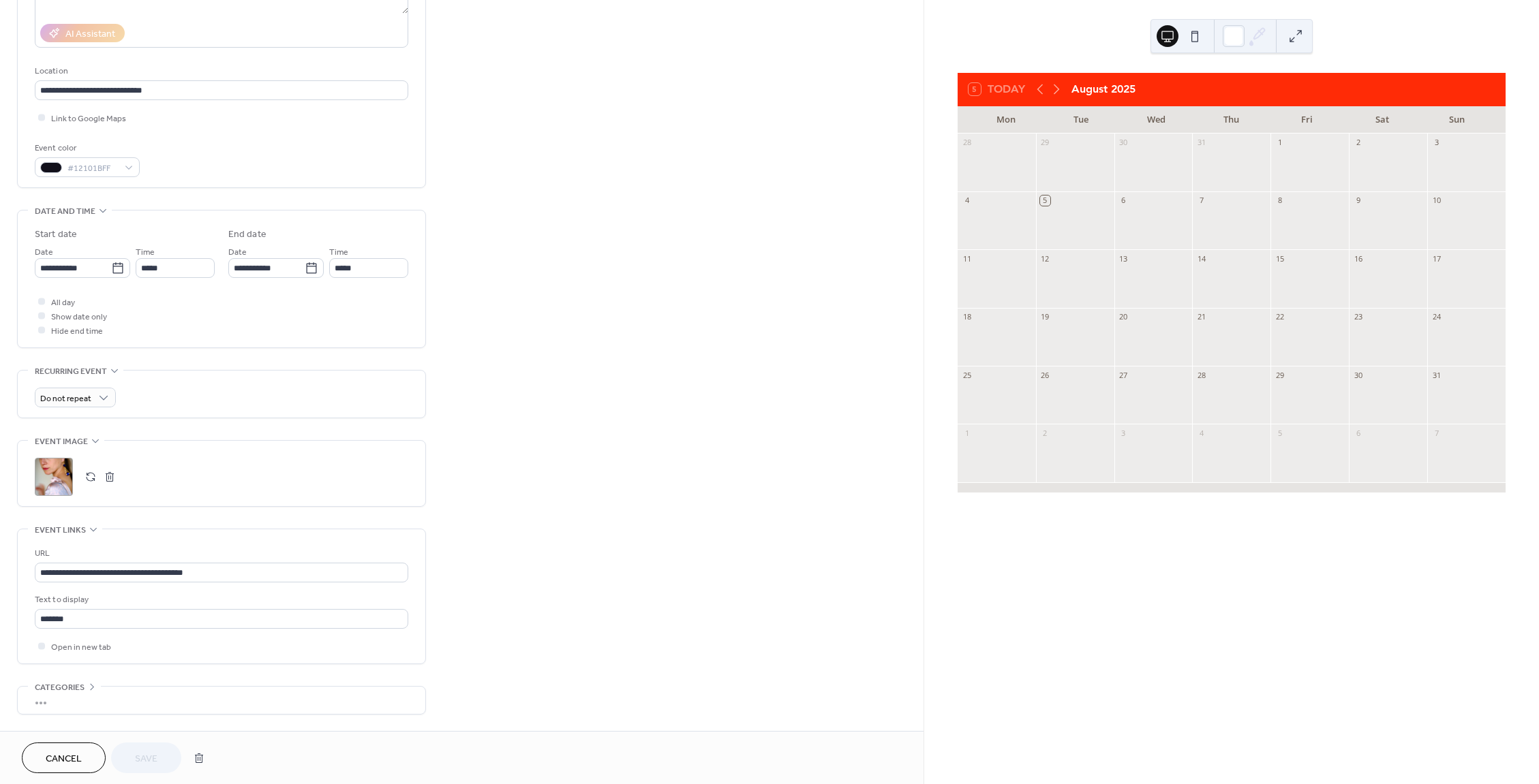 scroll, scrollTop: 245, scrollLeft: 0, axis: vertical 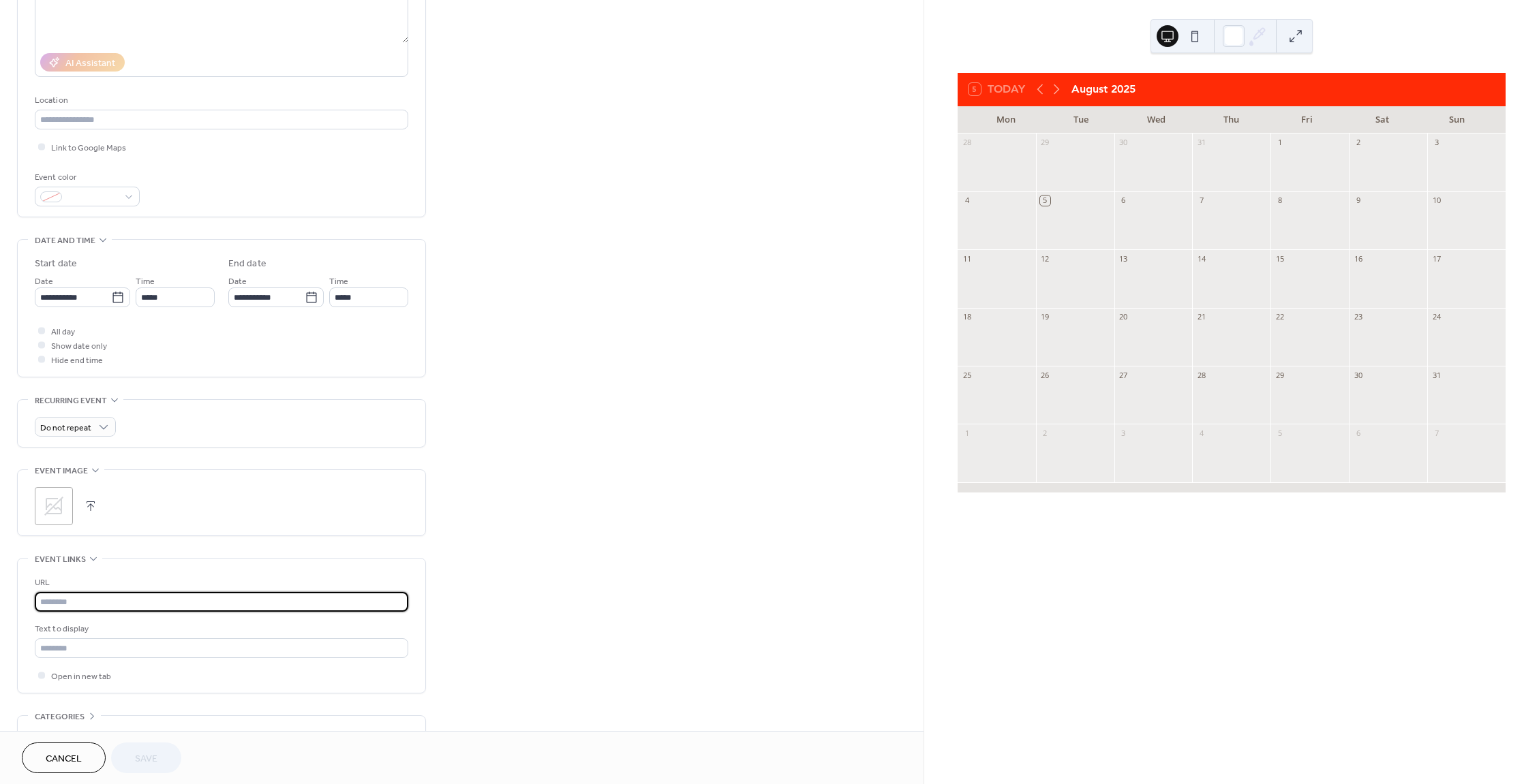 click at bounding box center (222, 601) 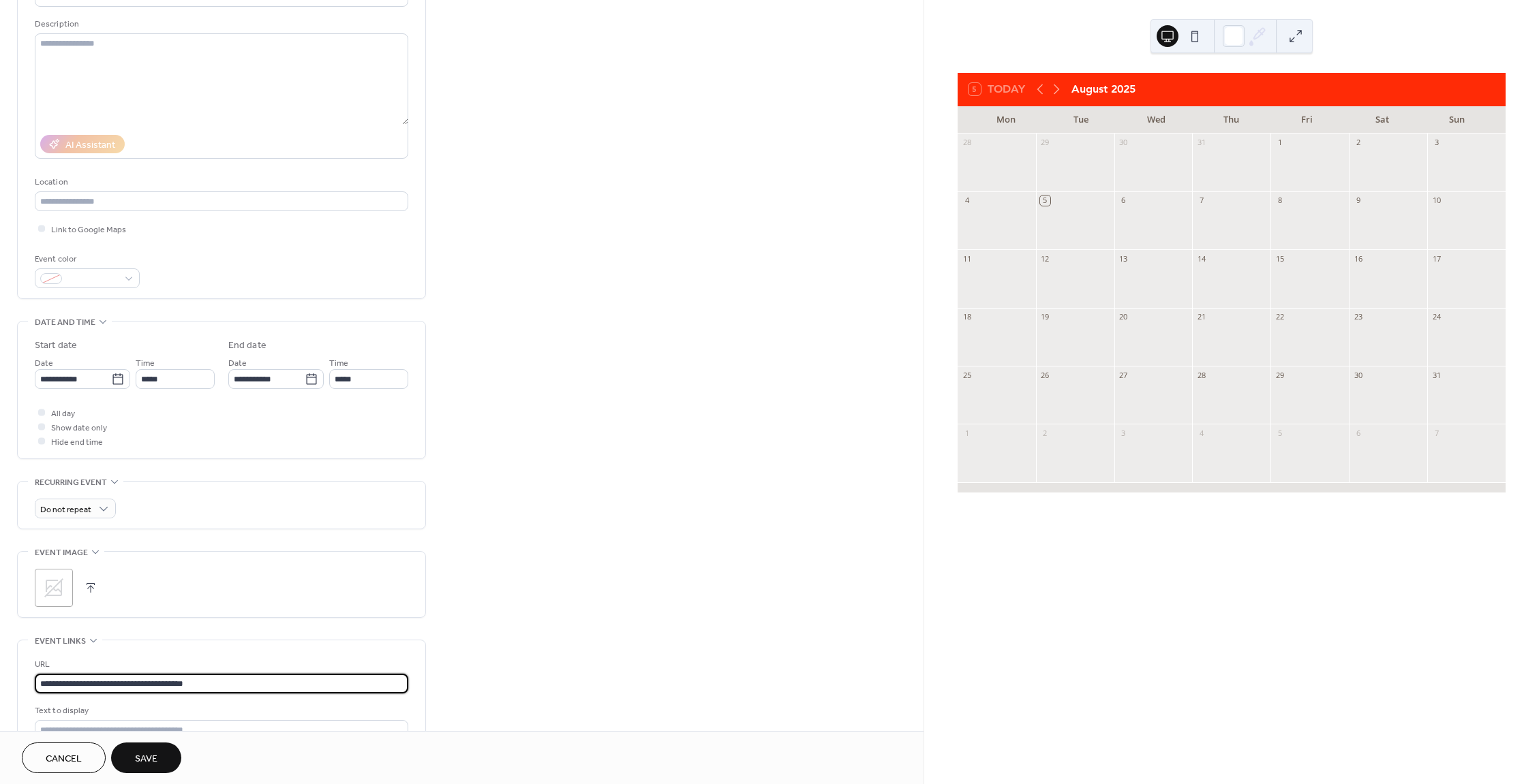 scroll, scrollTop: 82, scrollLeft: 0, axis: vertical 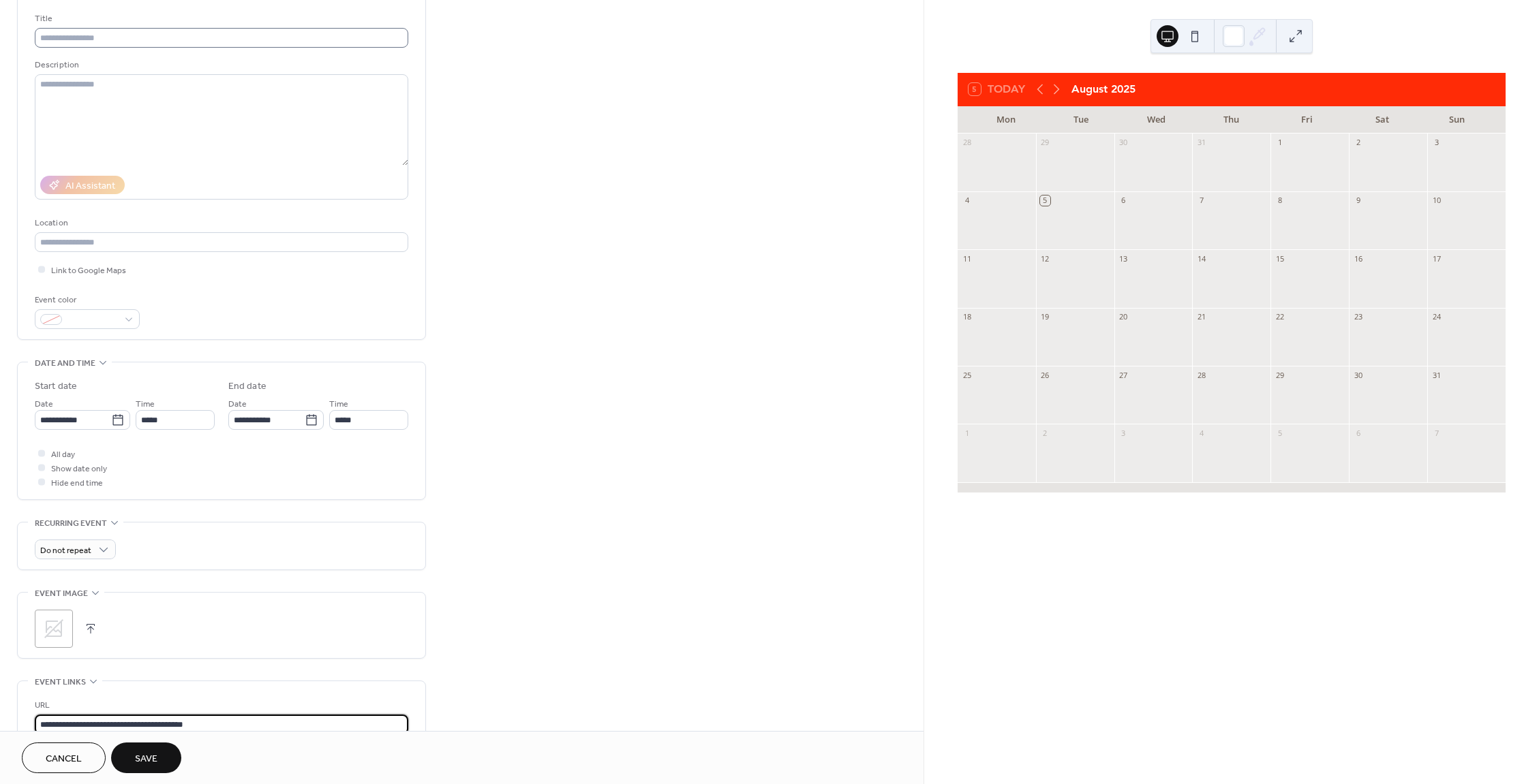 type on "**********" 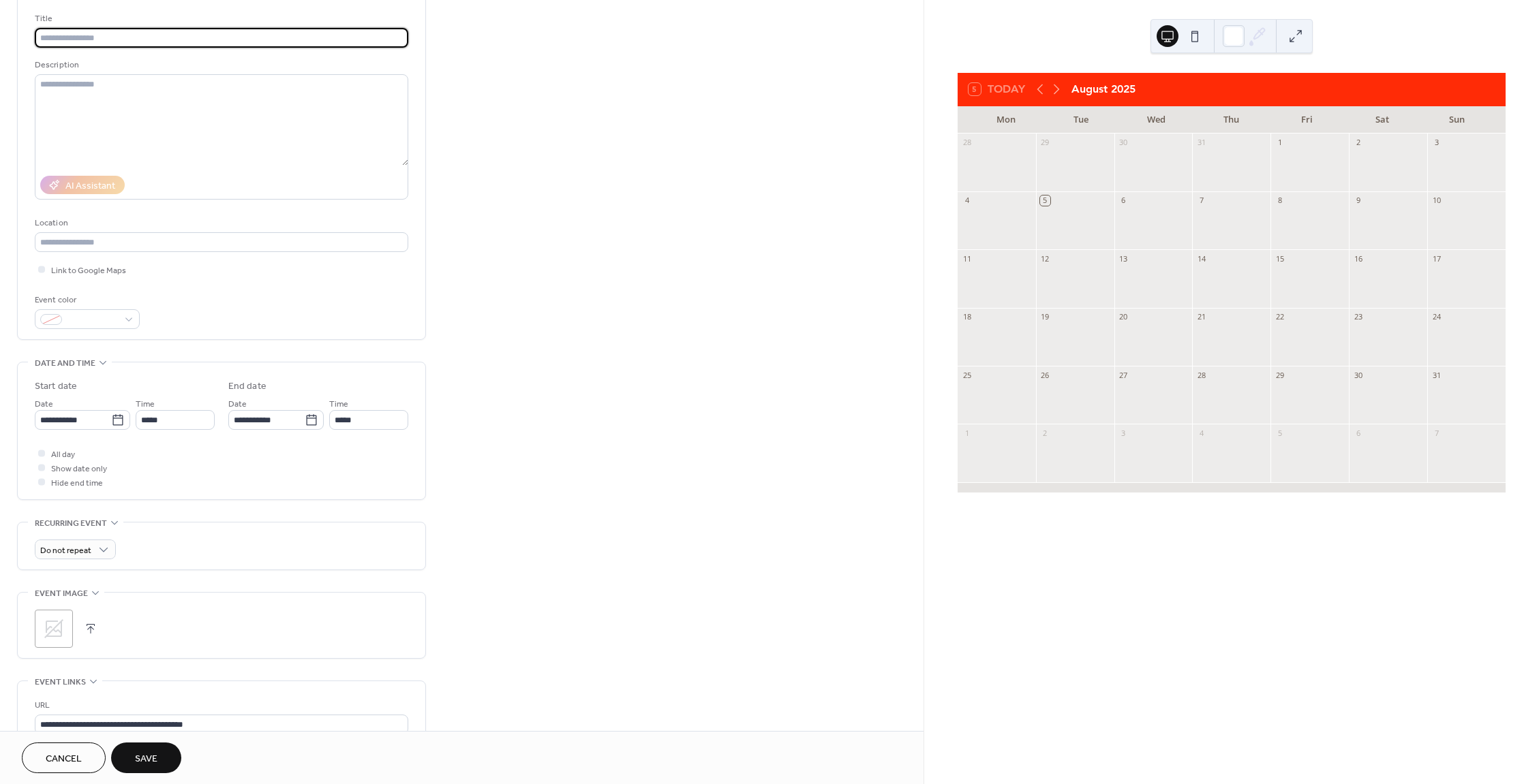 click at bounding box center (222, 37) 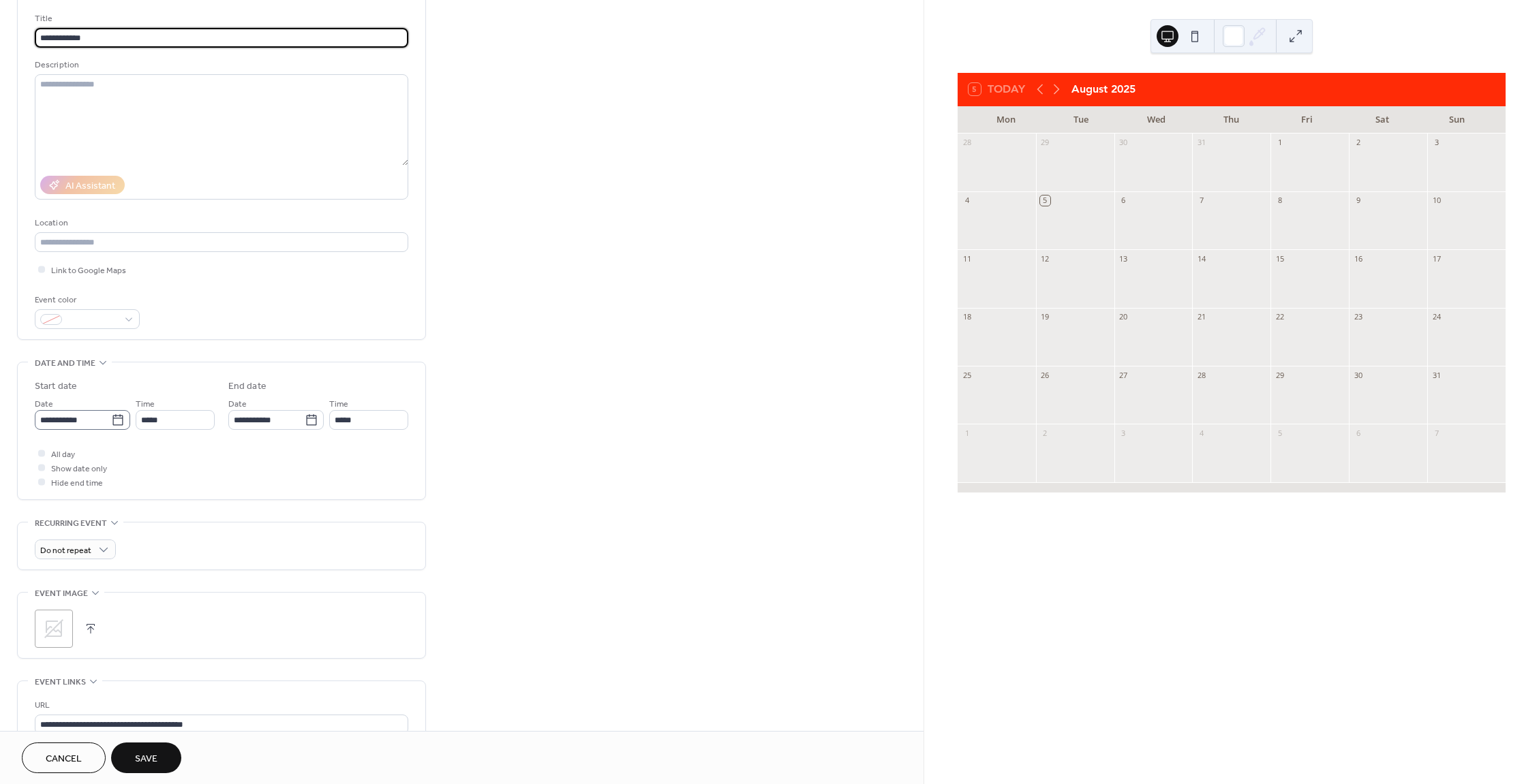 type on "**********" 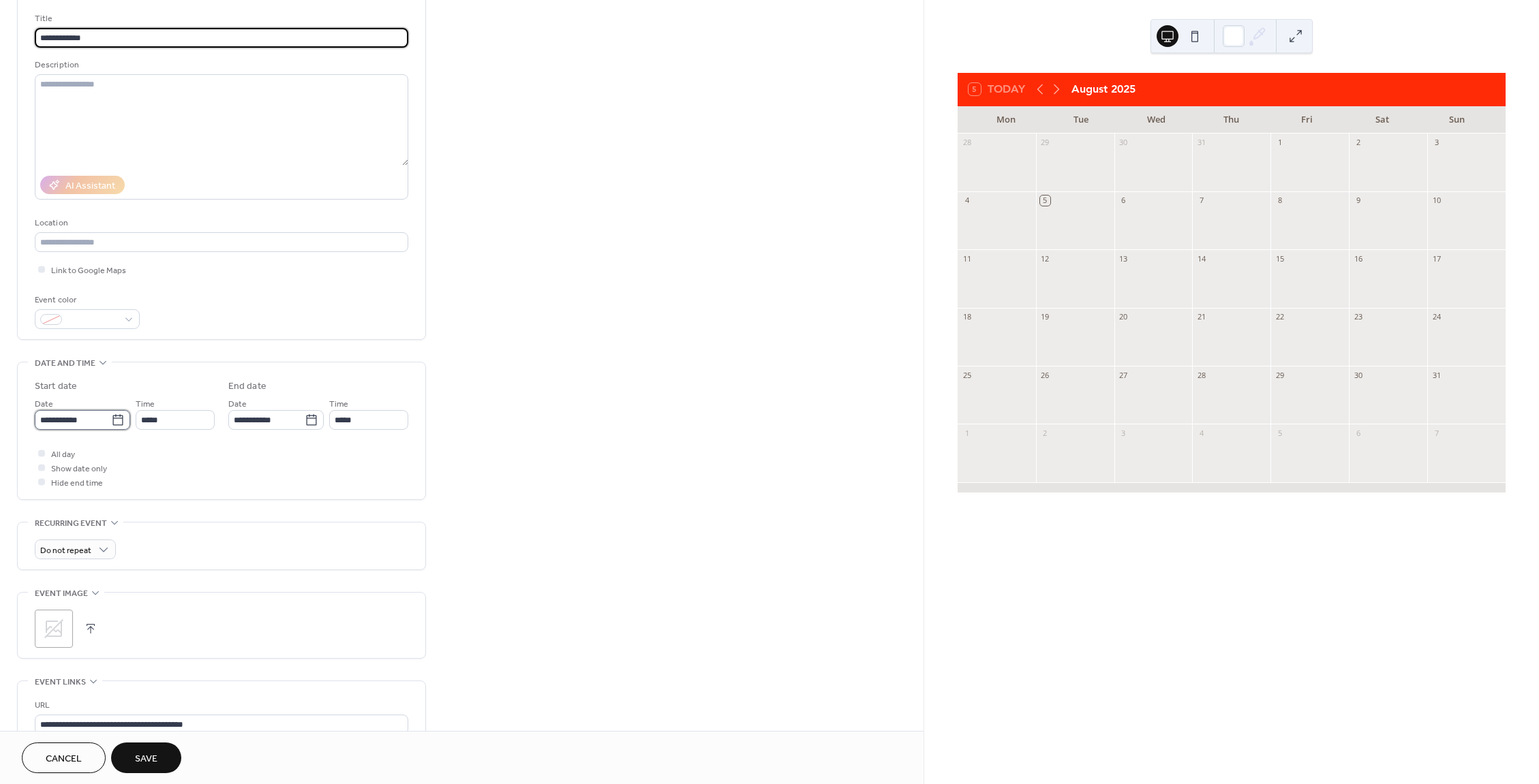 click on "**********" at bounding box center (73, 420) 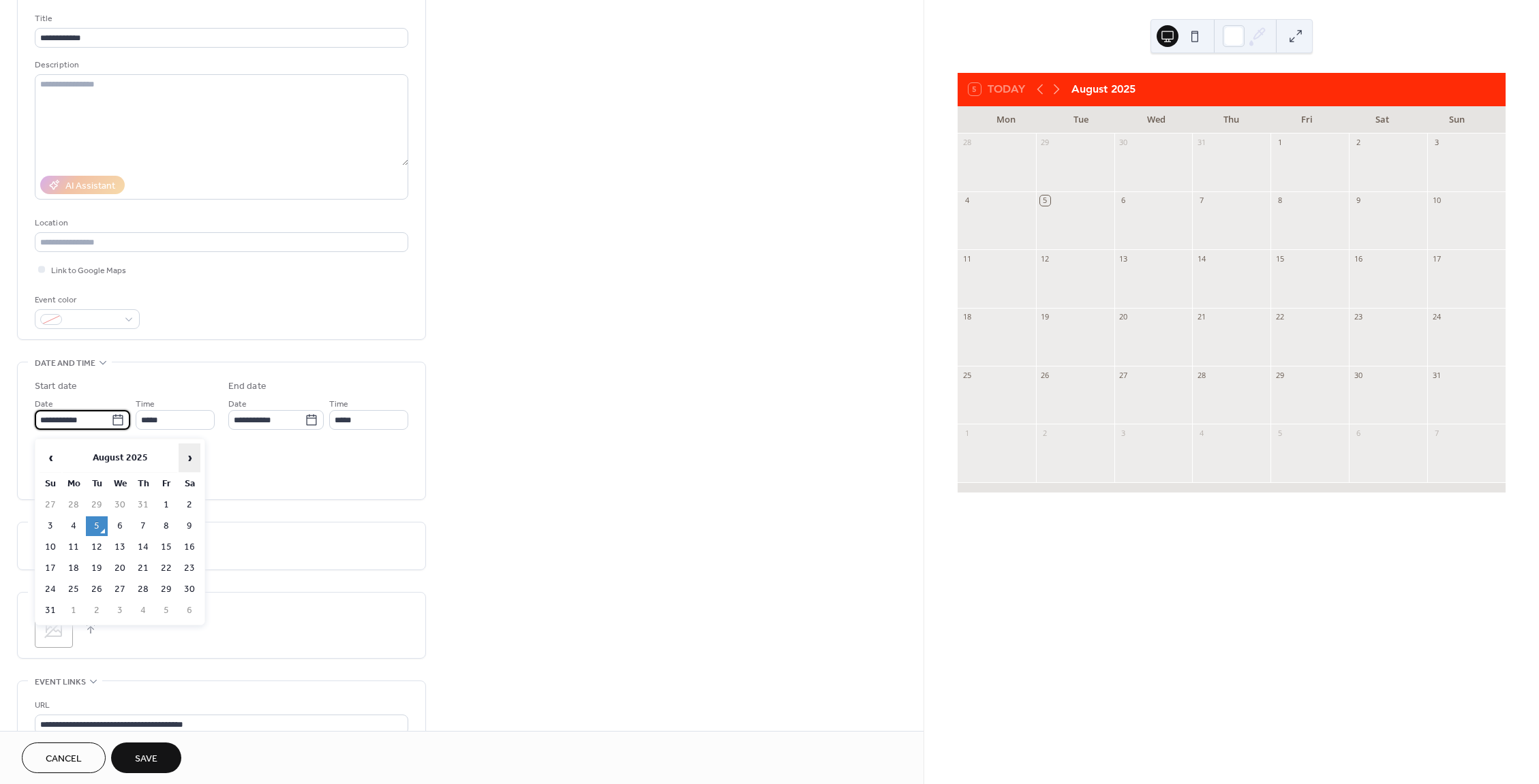 click on "›" at bounding box center [189, 458] 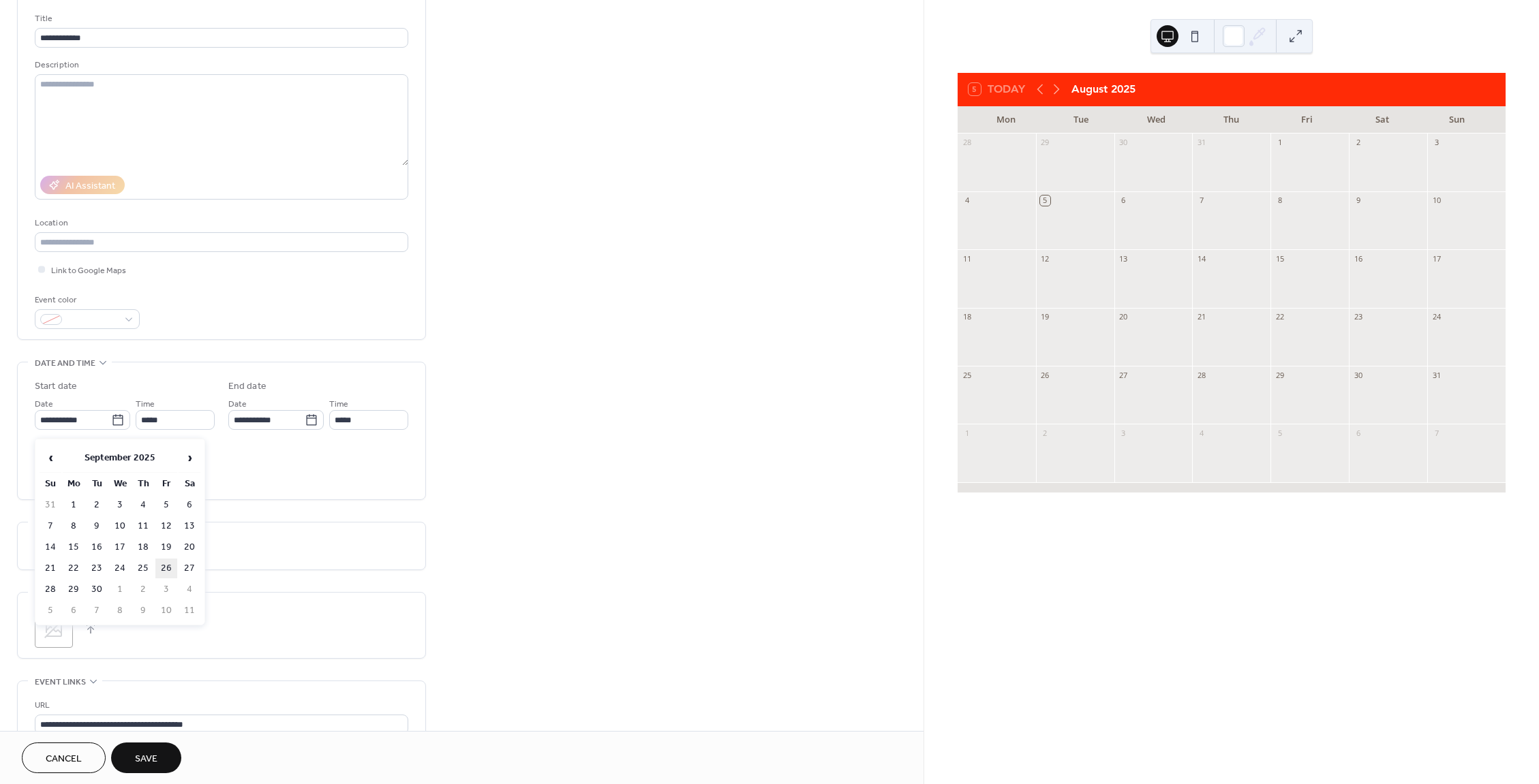 click on "26" at bounding box center [166, 568] 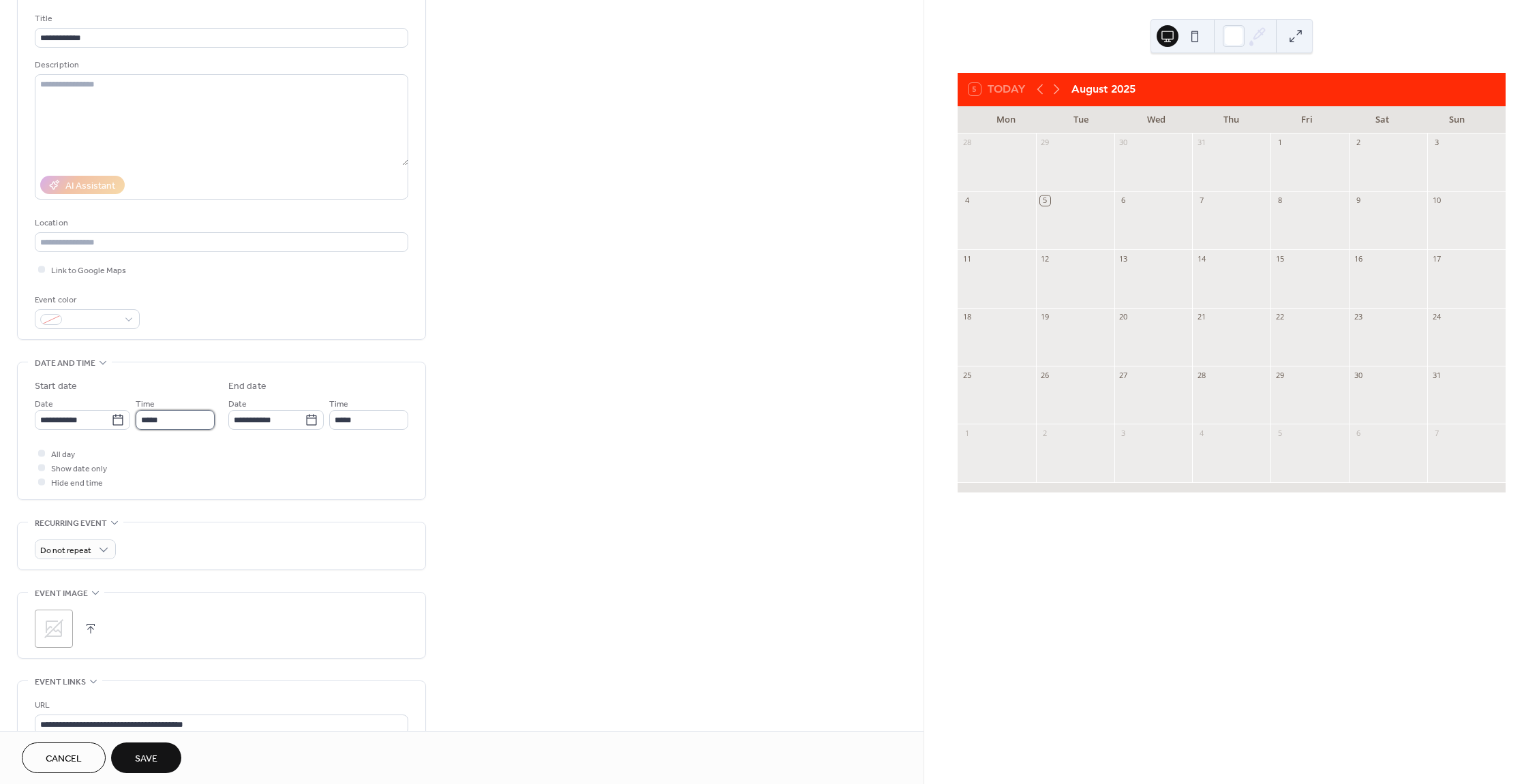 click on "*****" at bounding box center [175, 420] 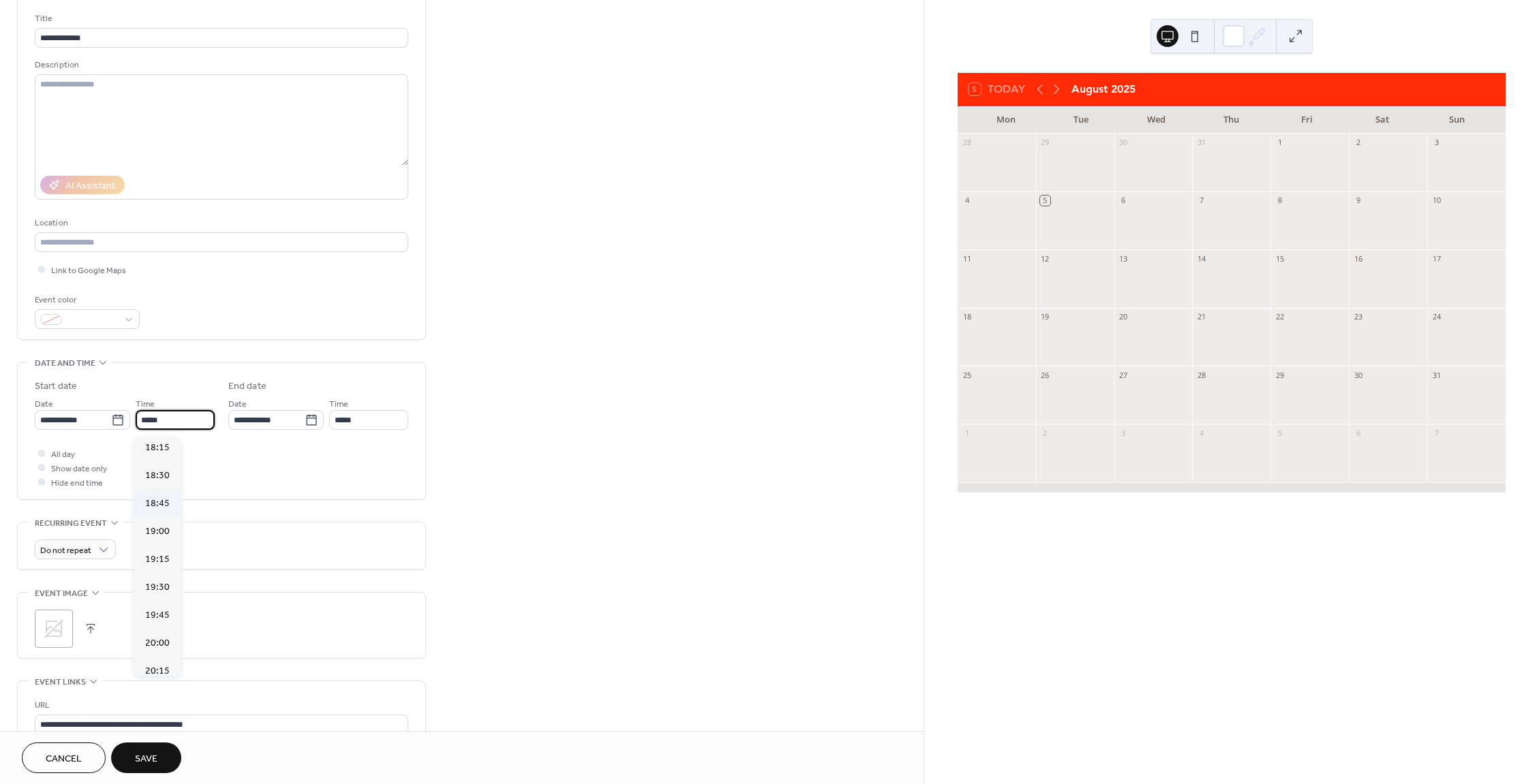 scroll, scrollTop: 2060, scrollLeft: 0, axis: vertical 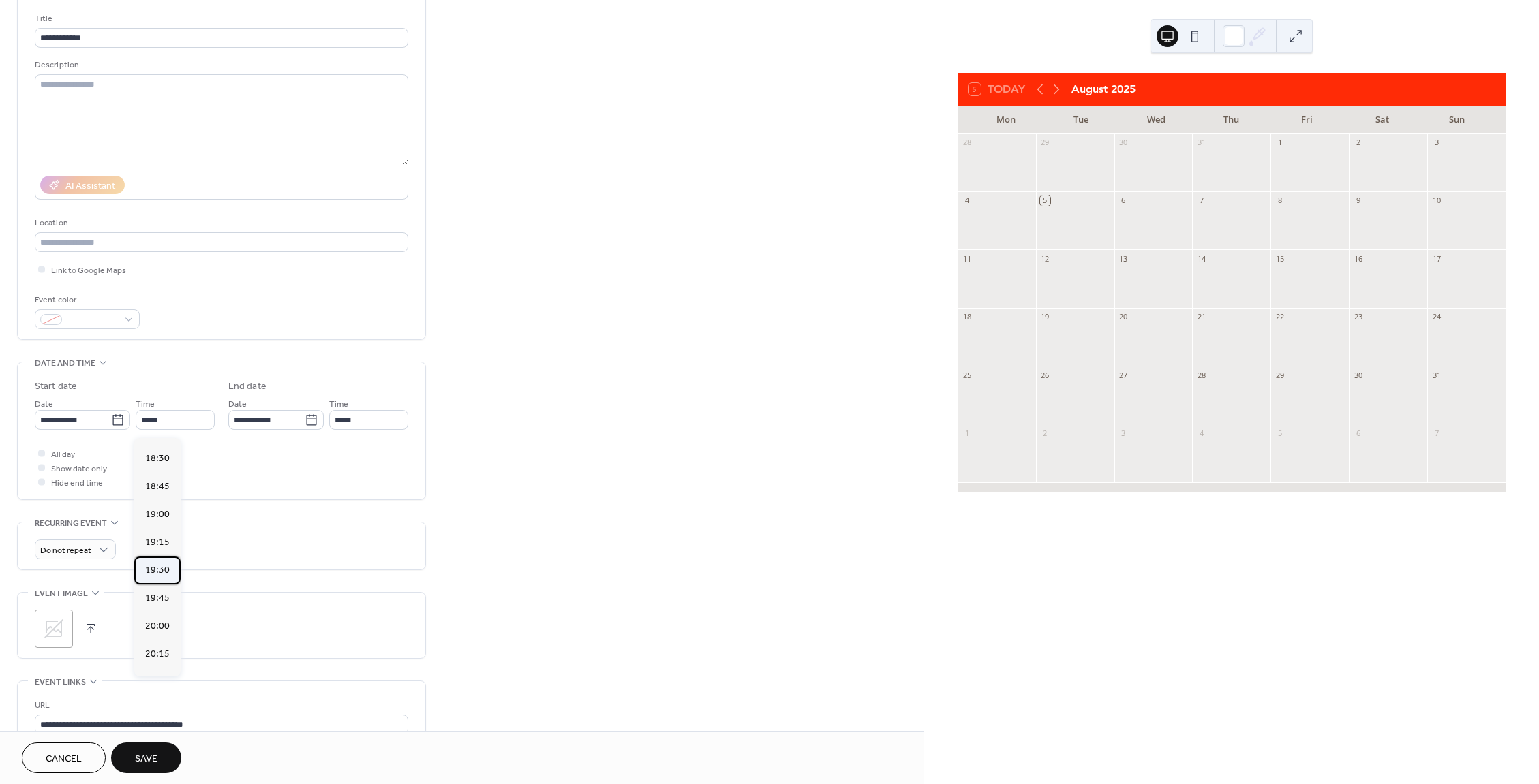 click on "19:30" at bounding box center (157, 570) 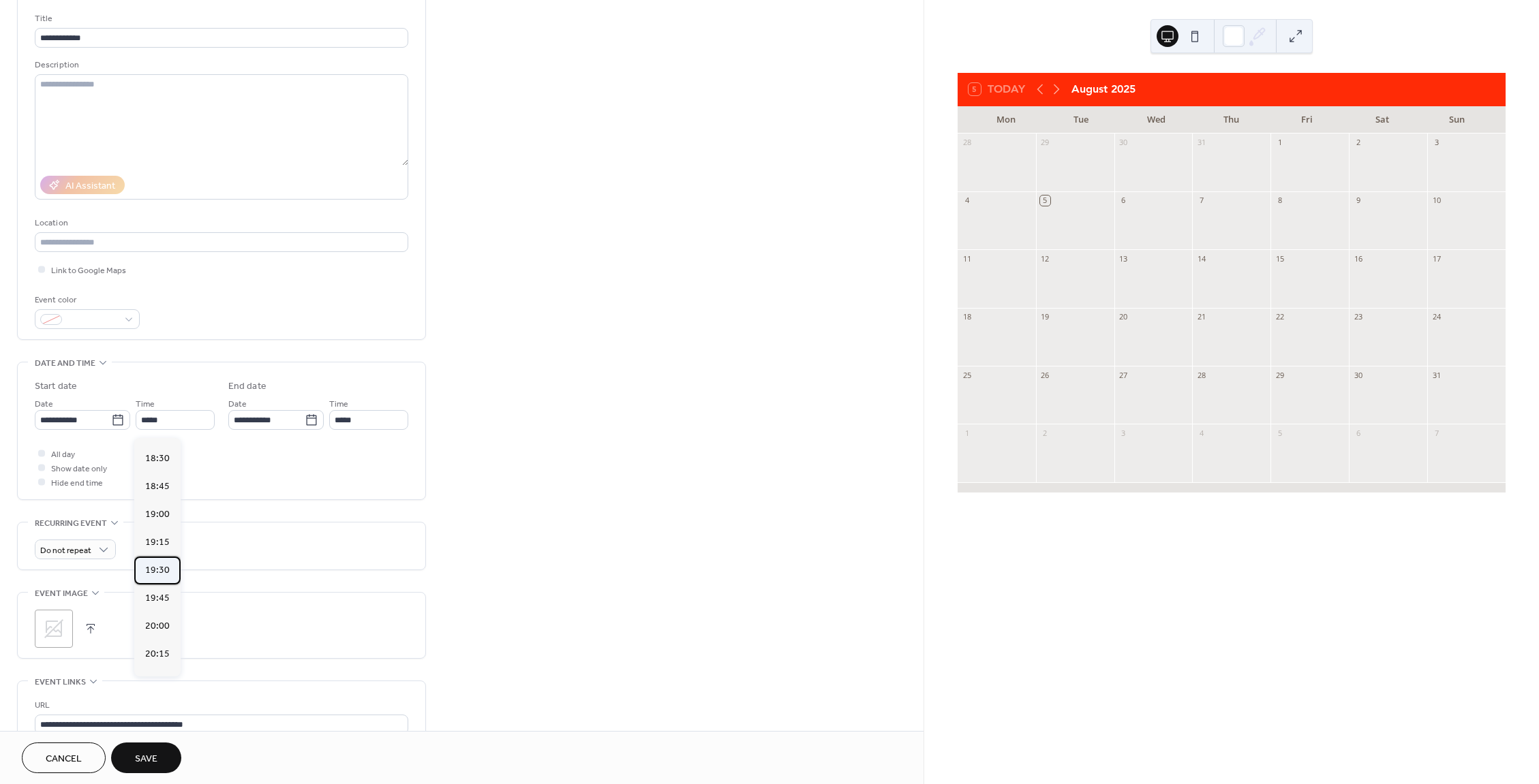 type on "*****" 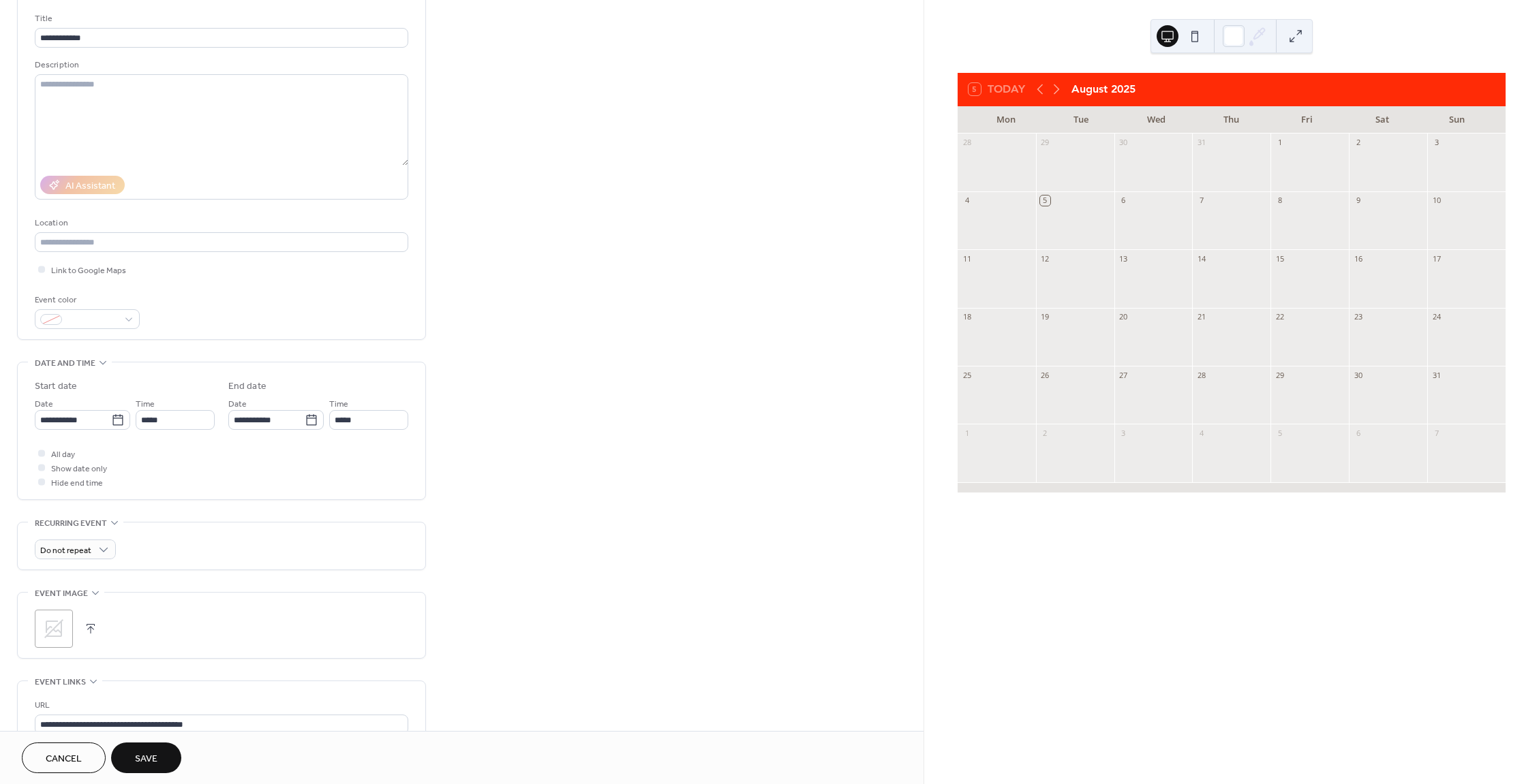 type on "*****" 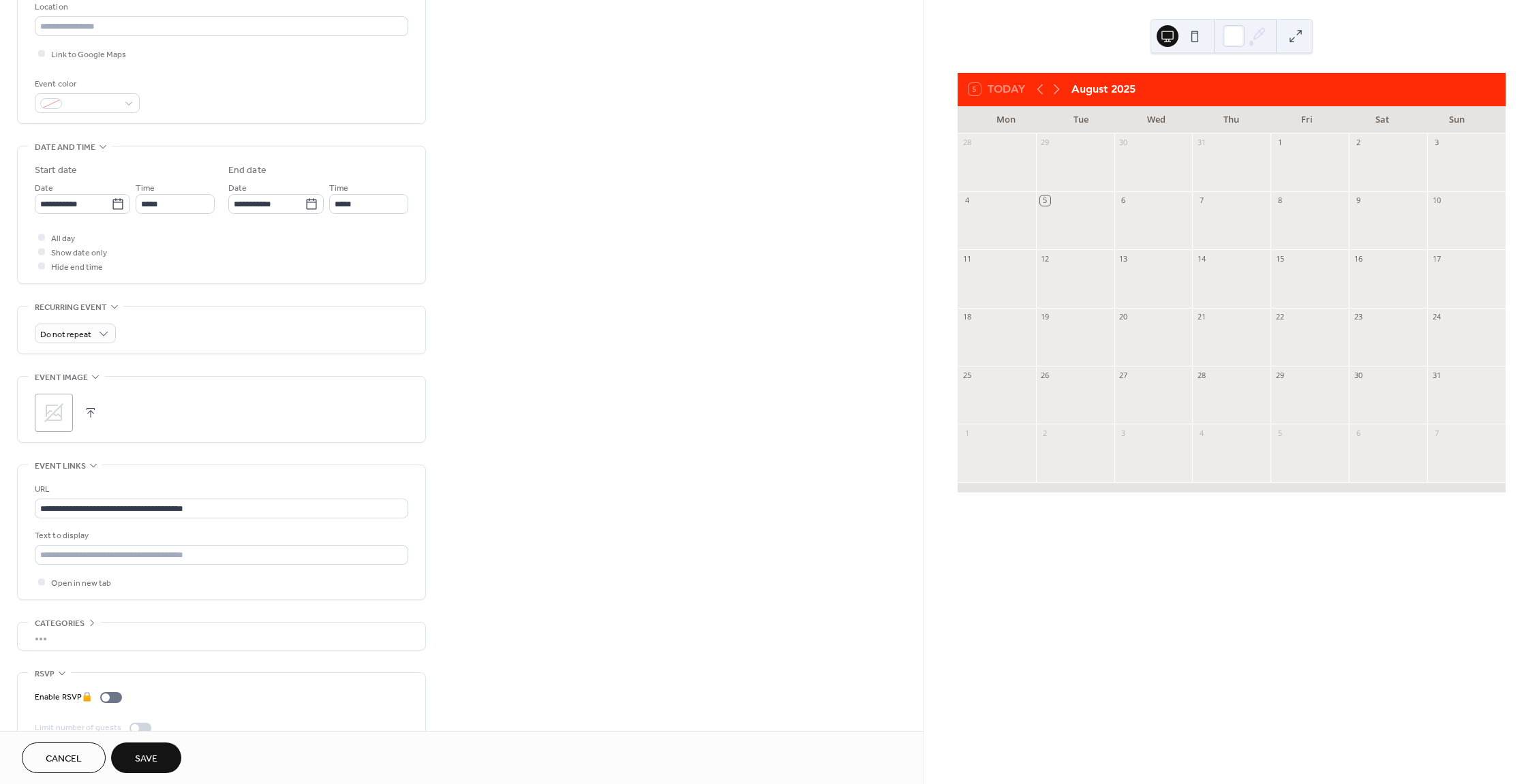 scroll, scrollTop: 334, scrollLeft: 0, axis: vertical 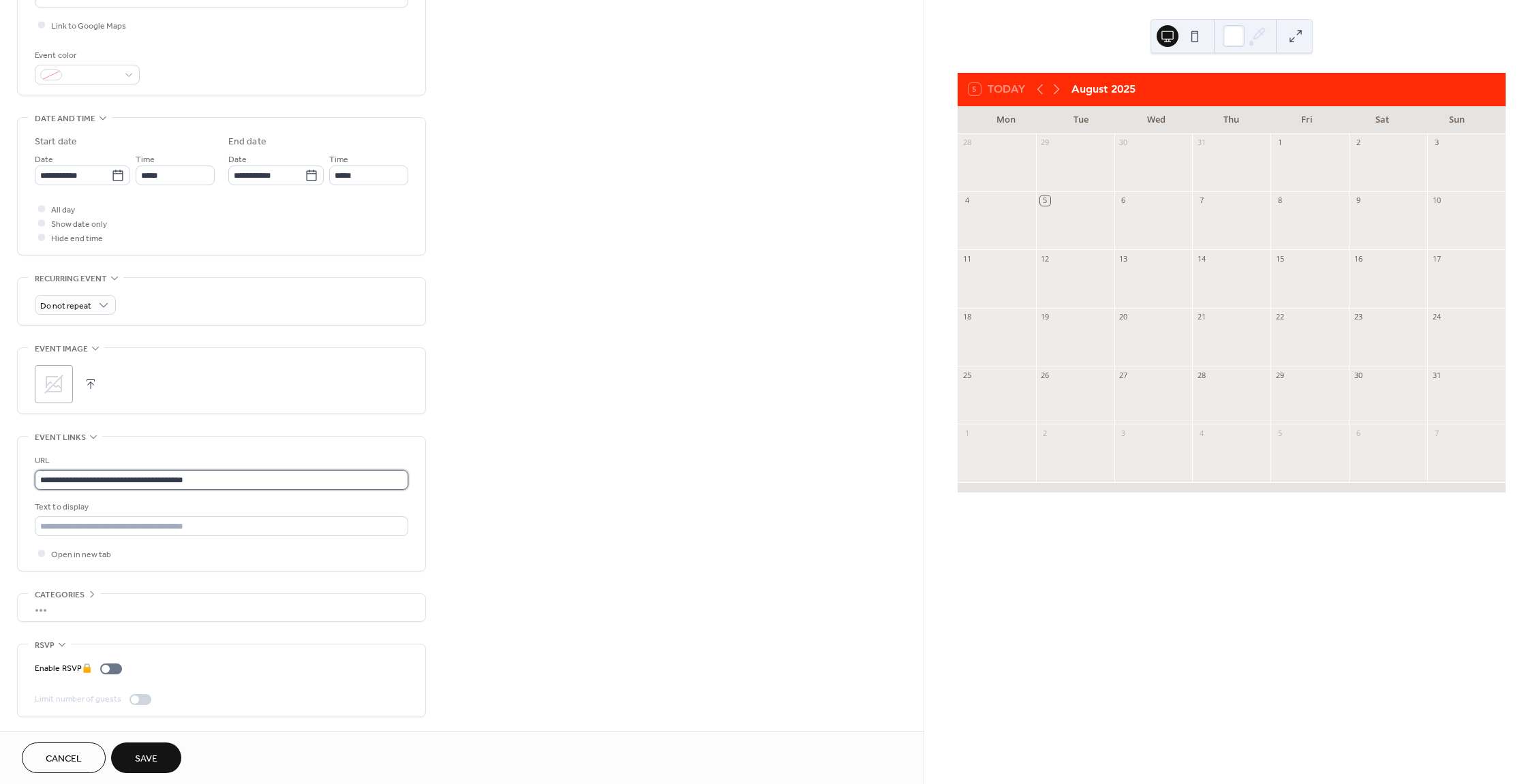 click on "**********" at bounding box center (222, 480) 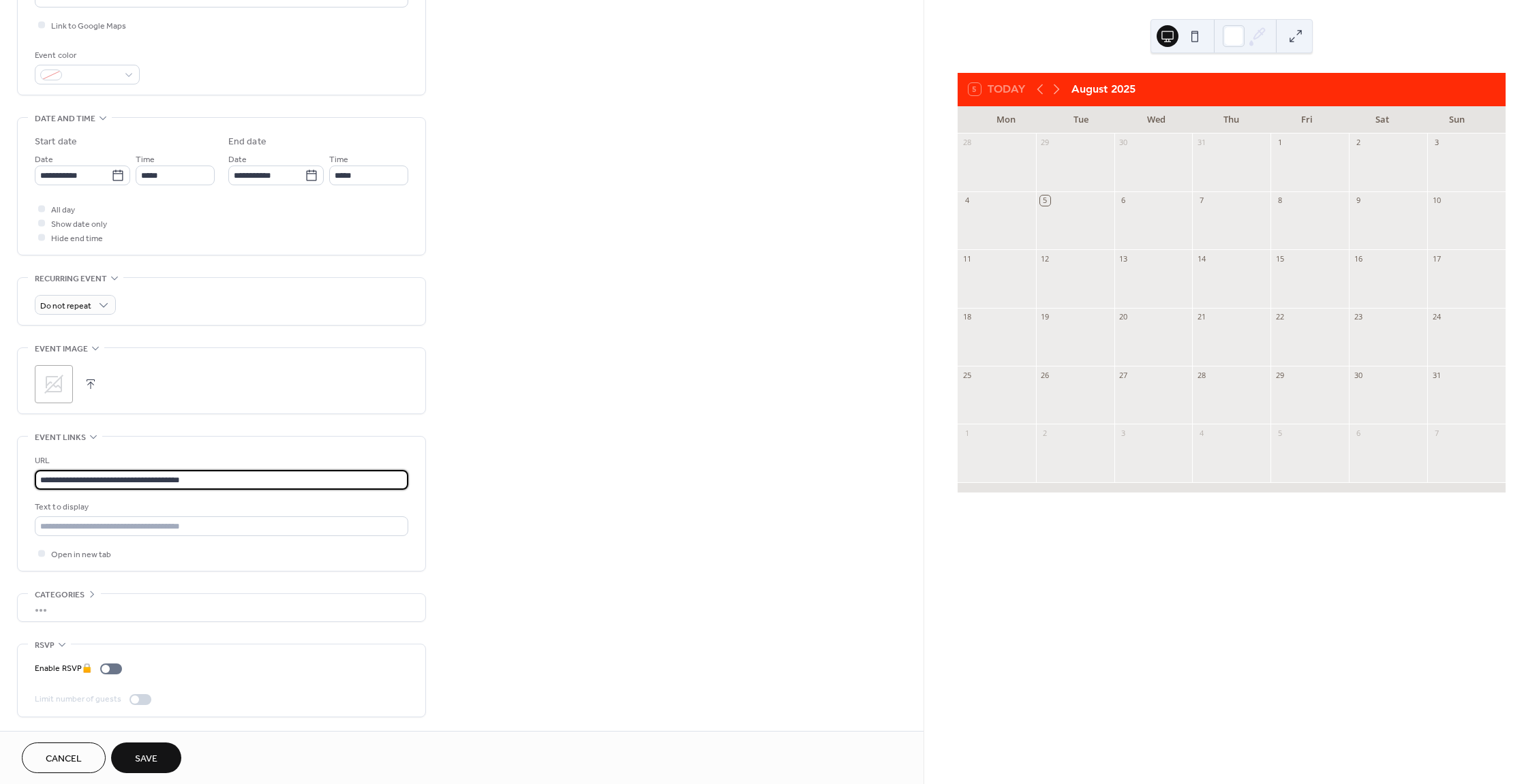 type on "**********" 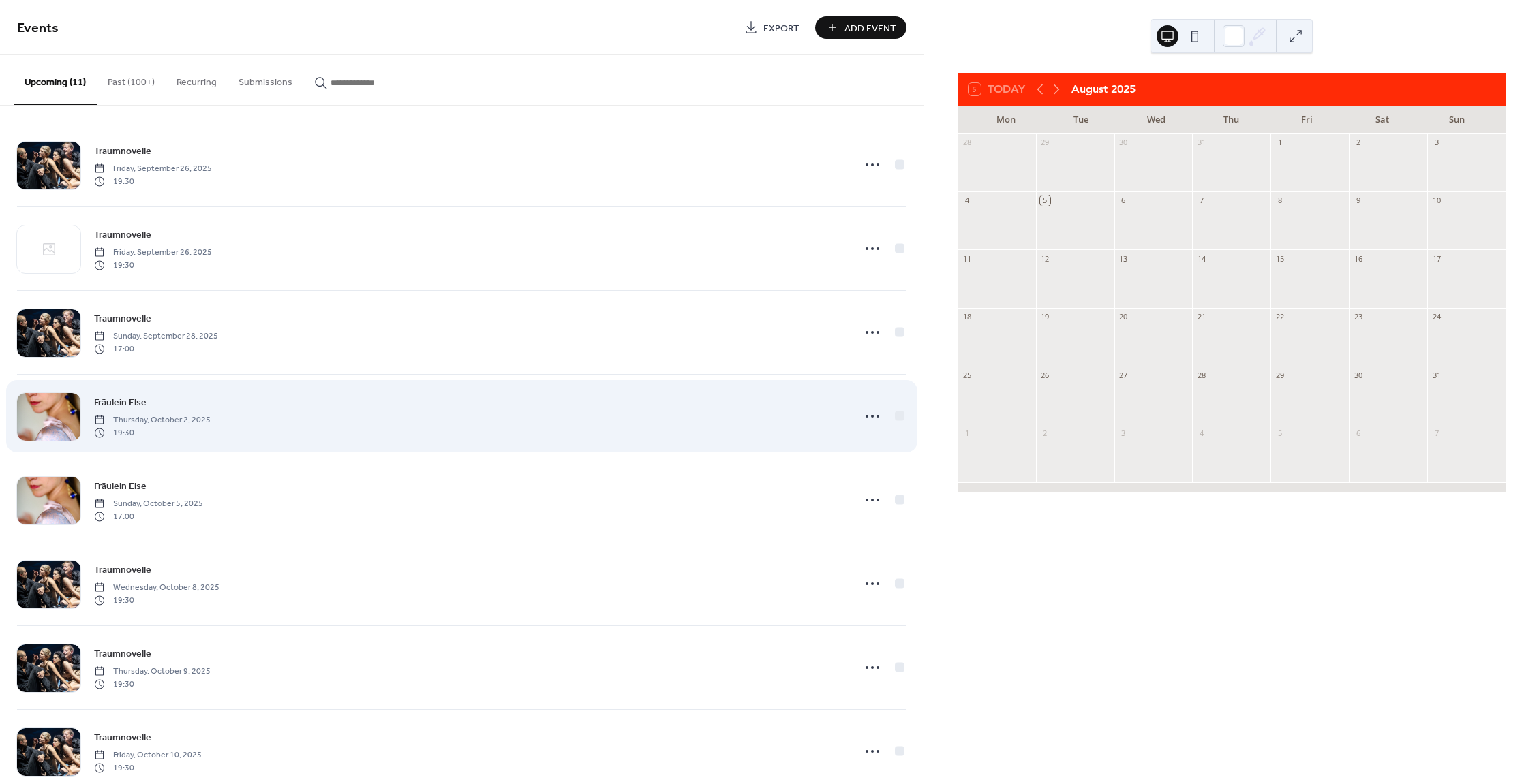 scroll, scrollTop: 0, scrollLeft: 0, axis: both 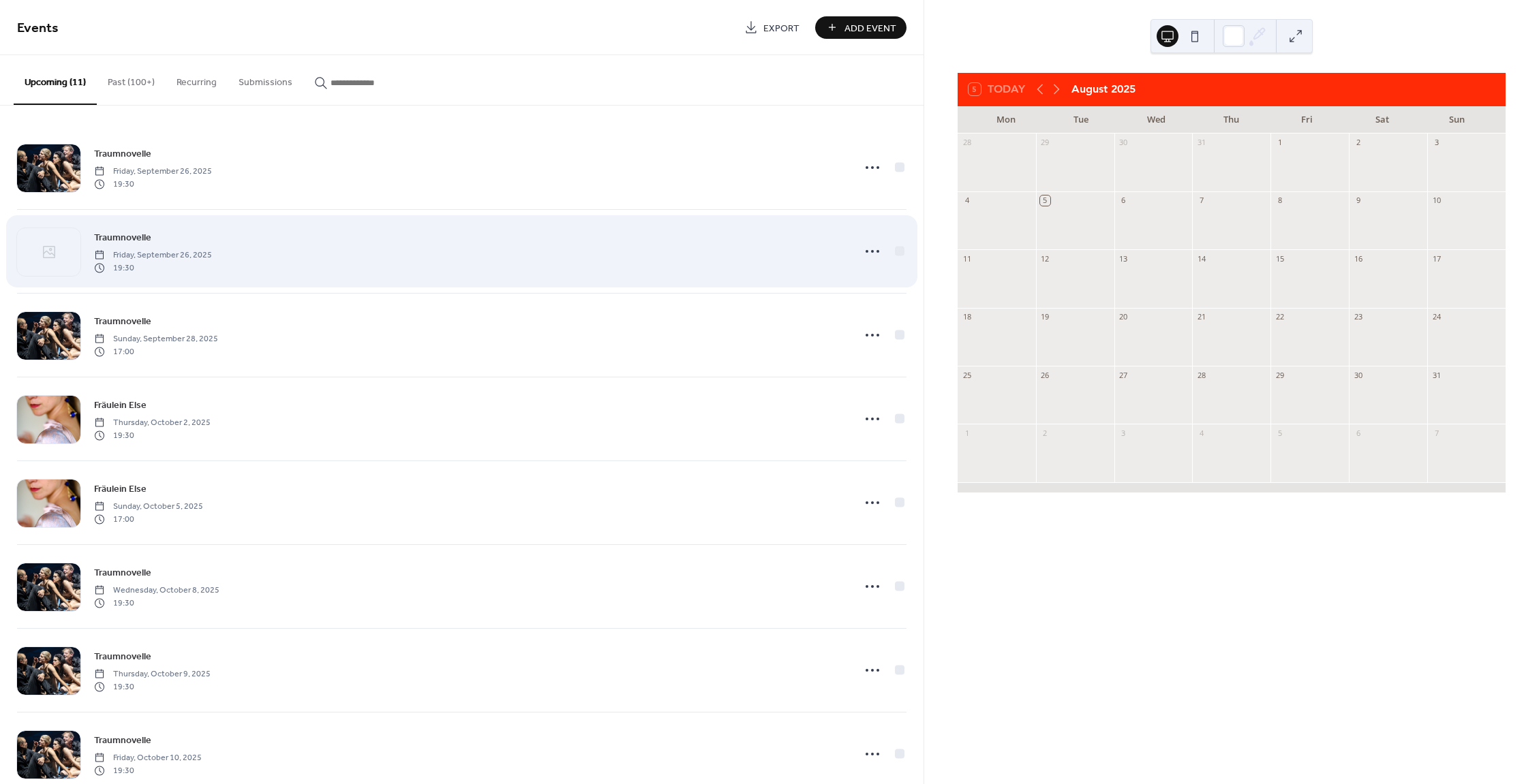 click on "Traumnovelle Friday, September 26, 2025 19:30" at bounding box center [469, 251] 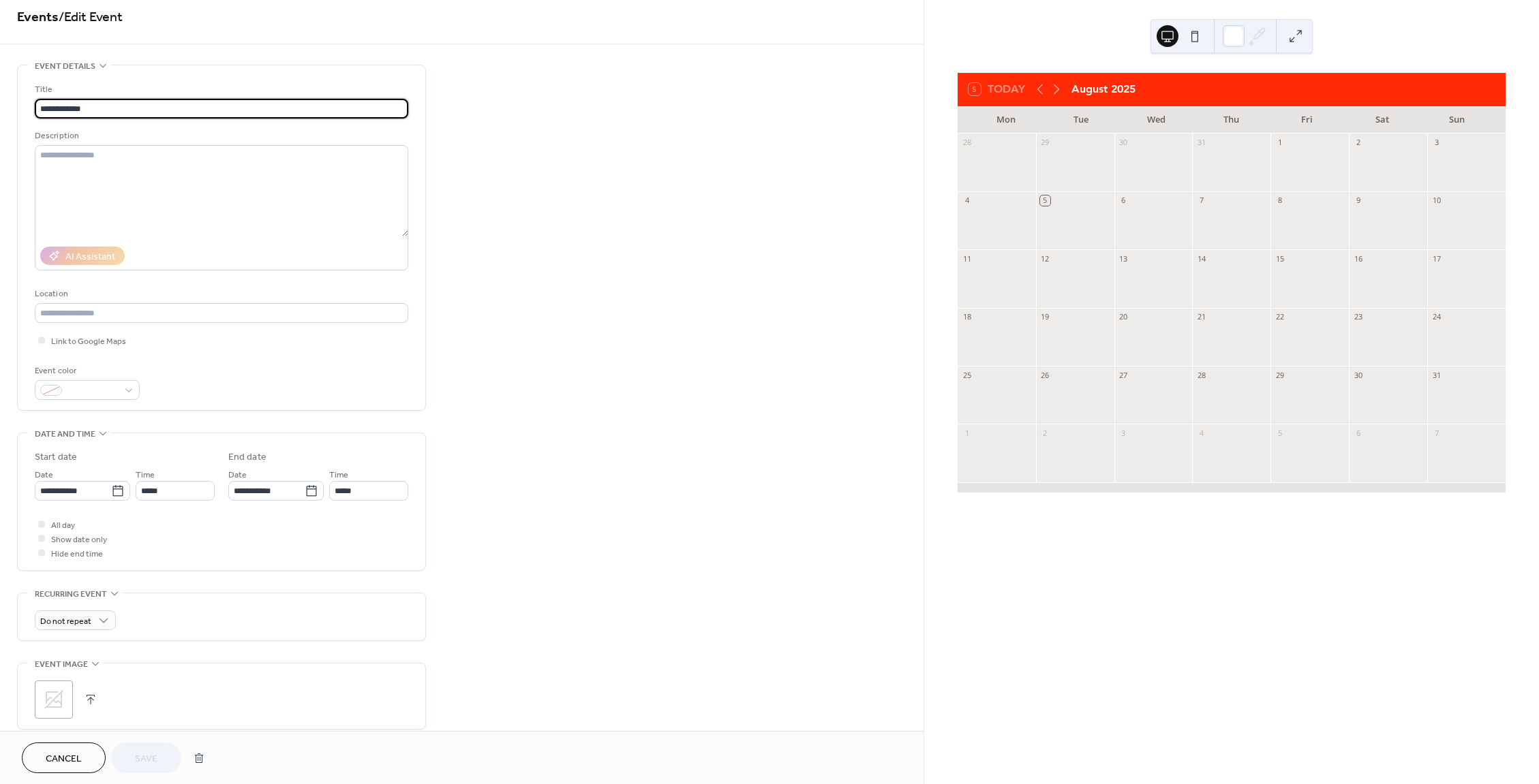 scroll, scrollTop: 0, scrollLeft: 0, axis: both 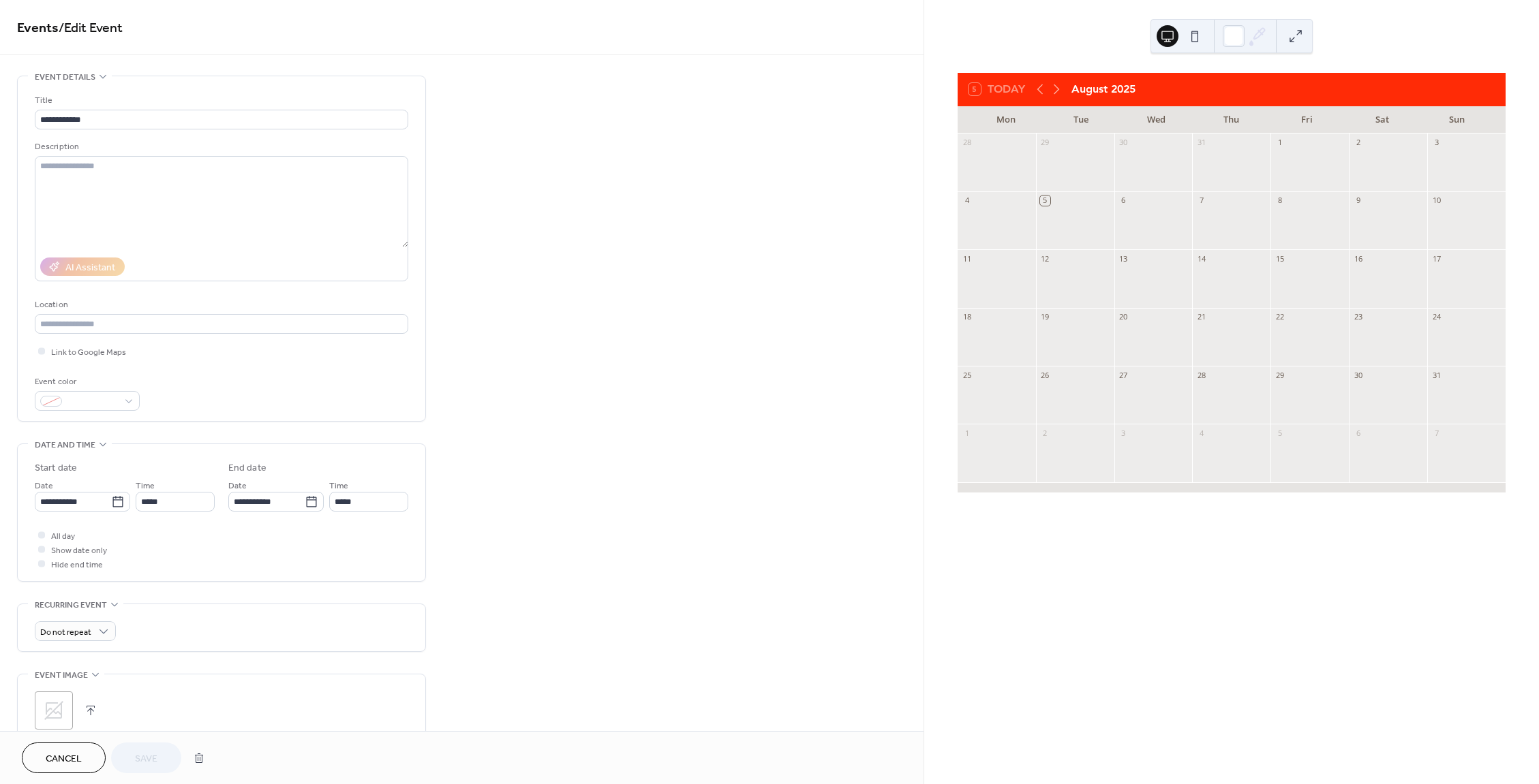 click on "**********" at bounding box center (461, 566) 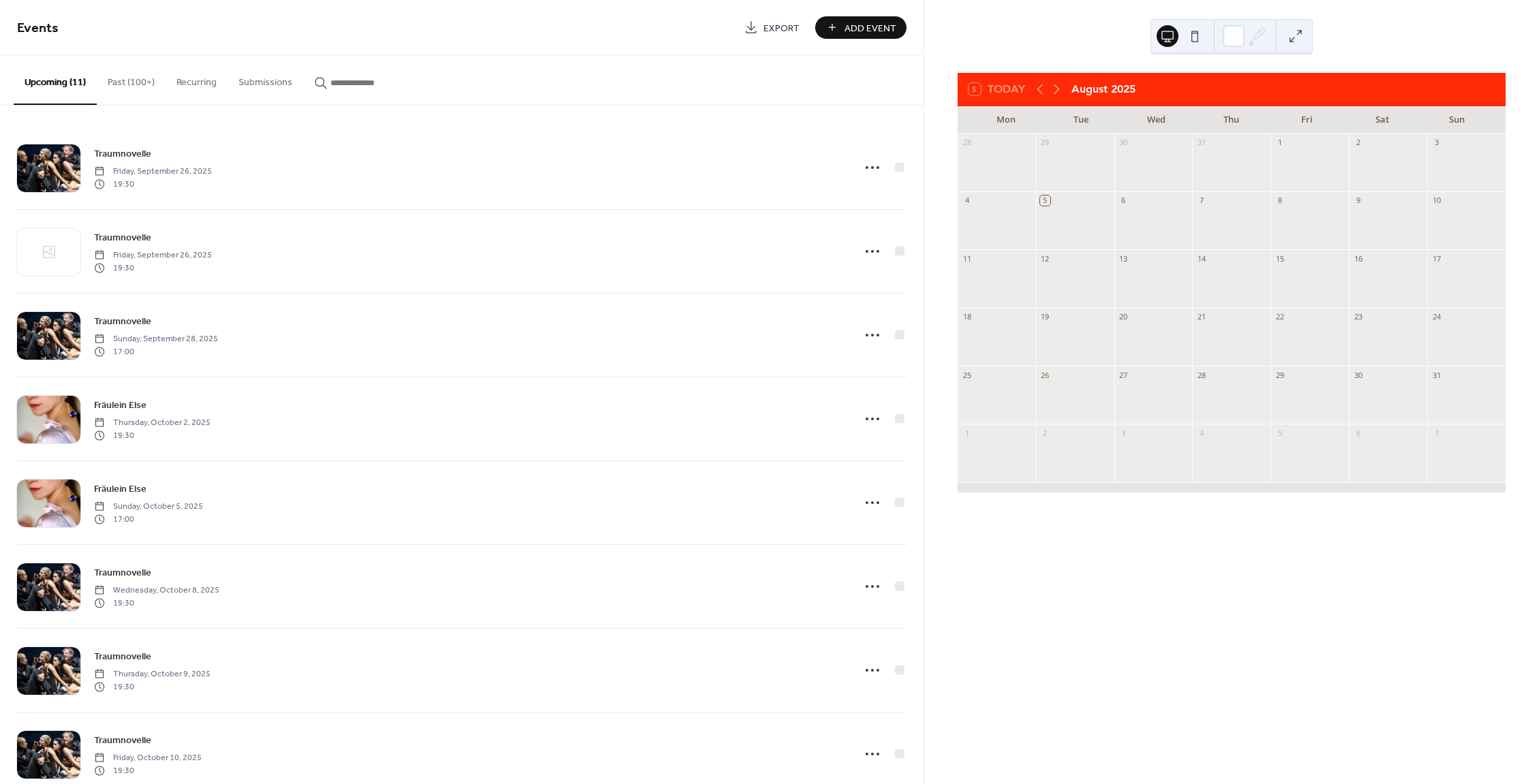 scroll, scrollTop: 0, scrollLeft: 0, axis: both 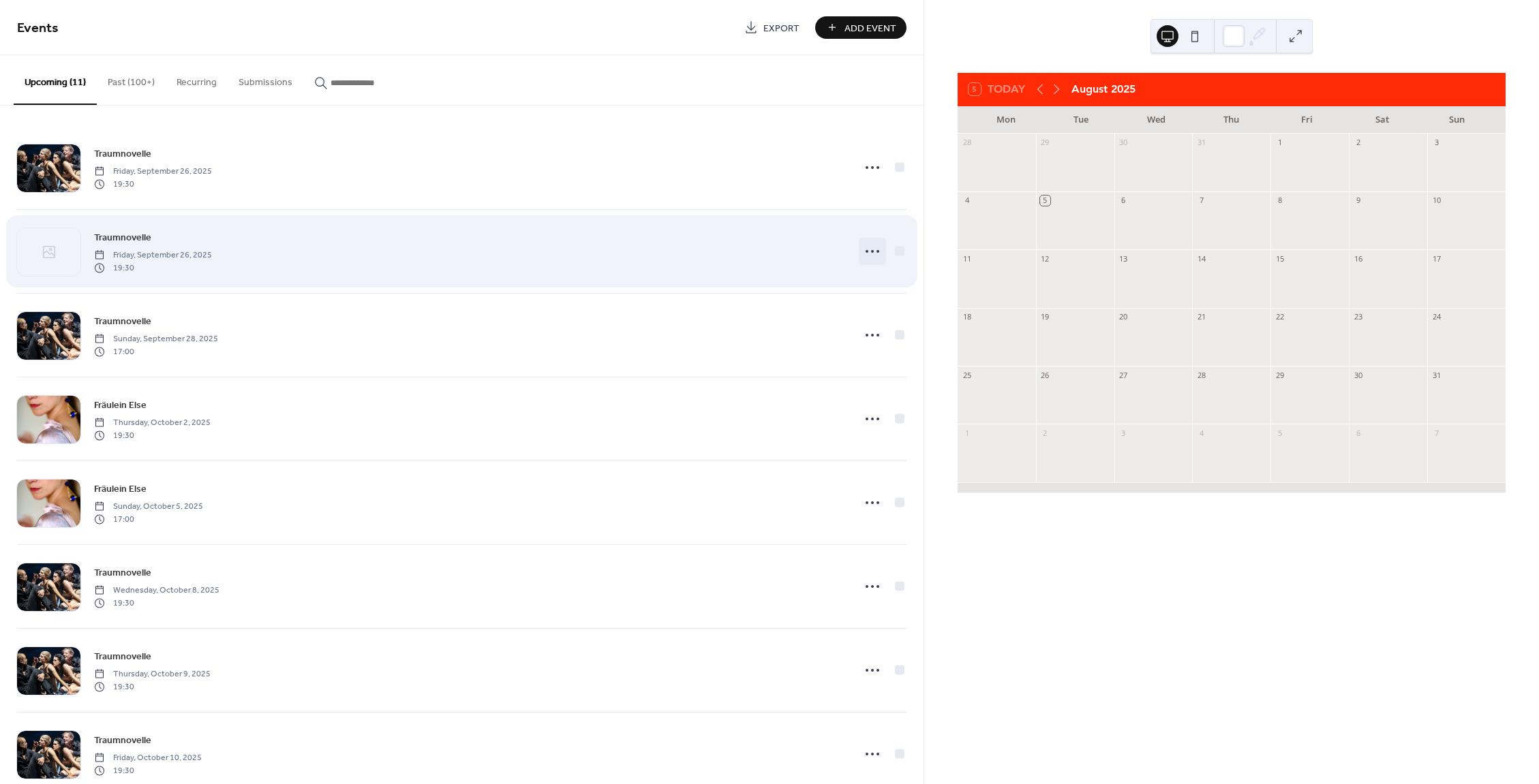click 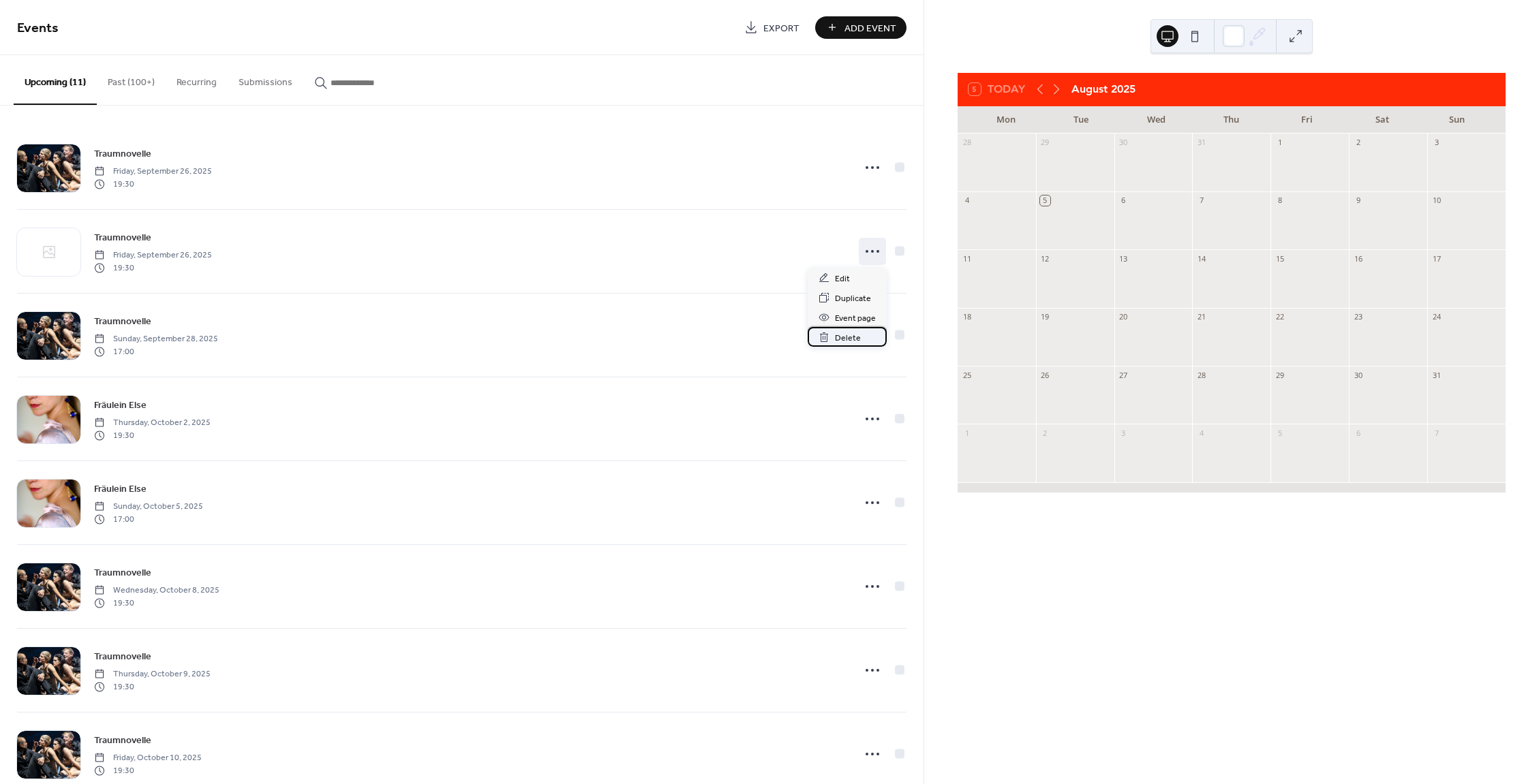 click on "Delete" at bounding box center [848, 338] 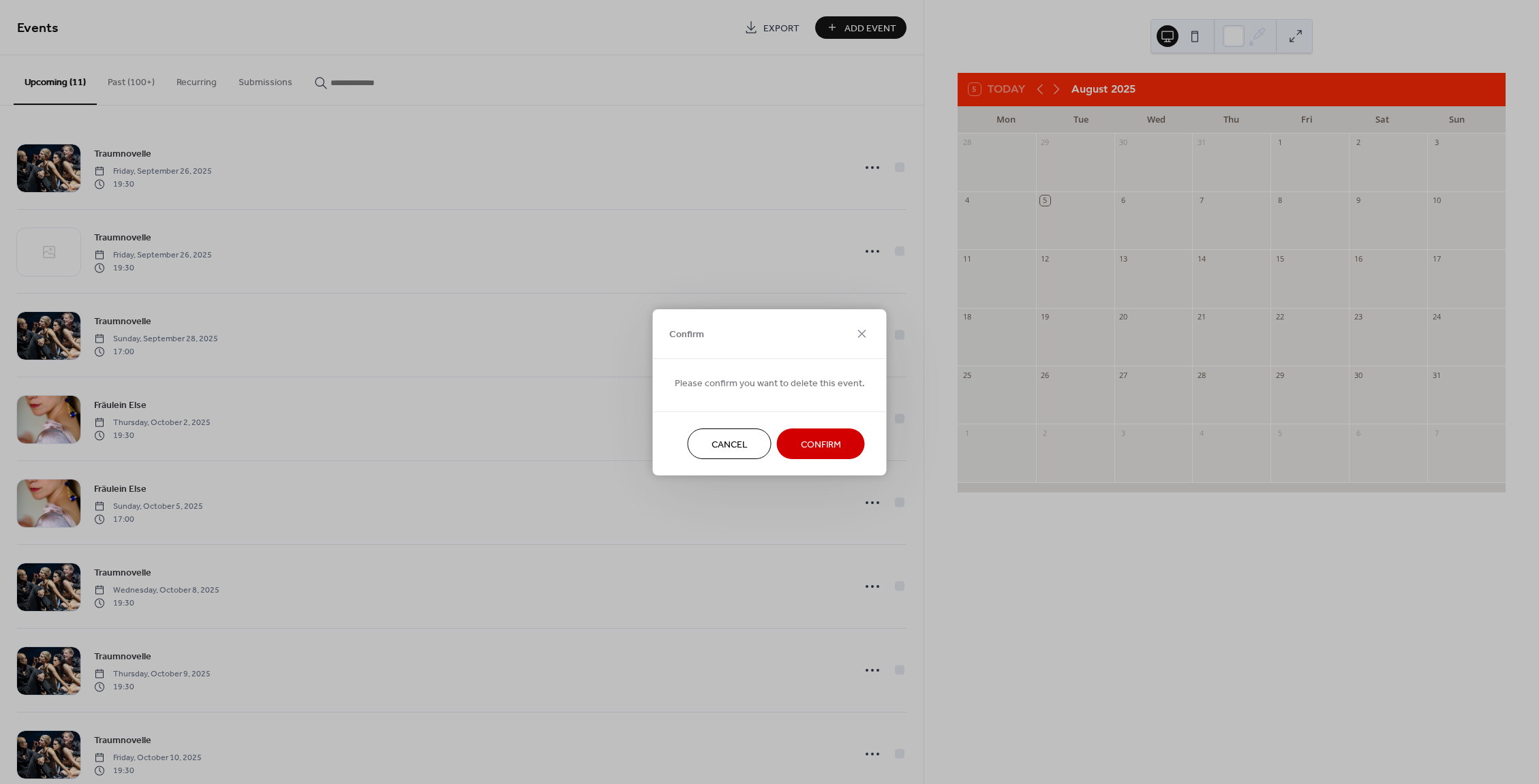 click on "Confirm" at bounding box center [821, 444] 